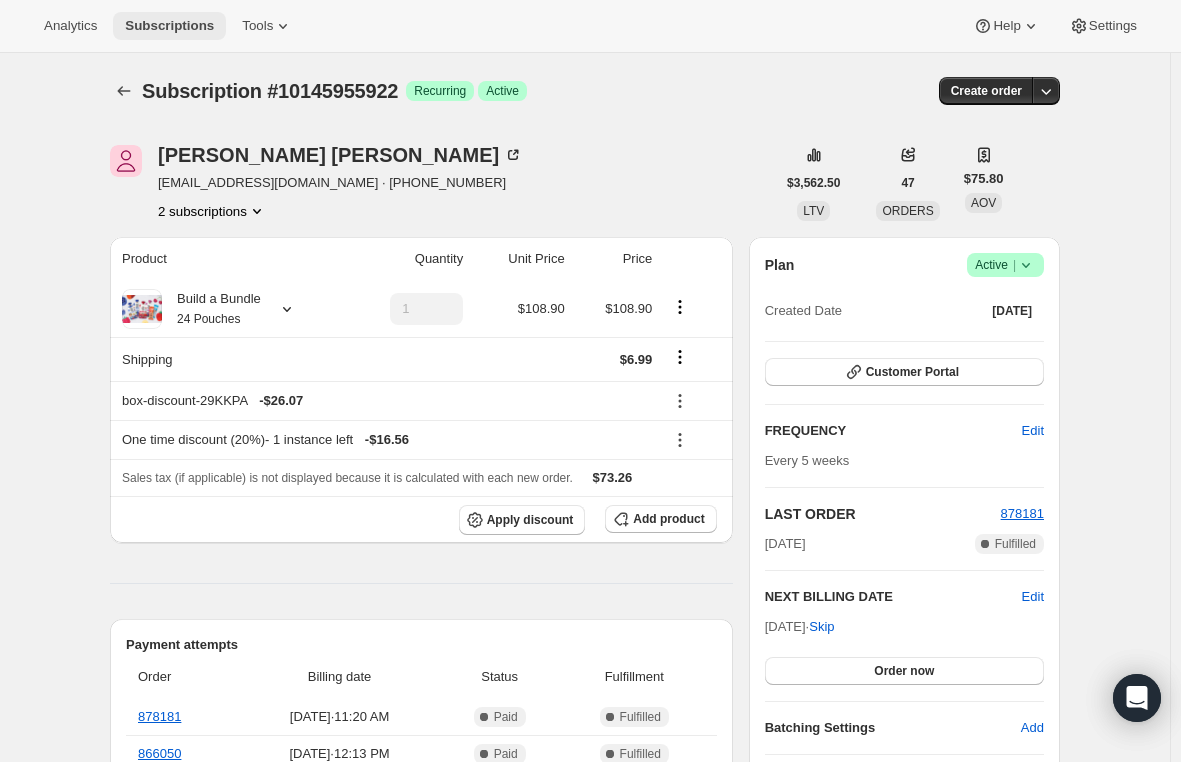 scroll, scrollTop: 0, scrollLeft: 0, axis: both 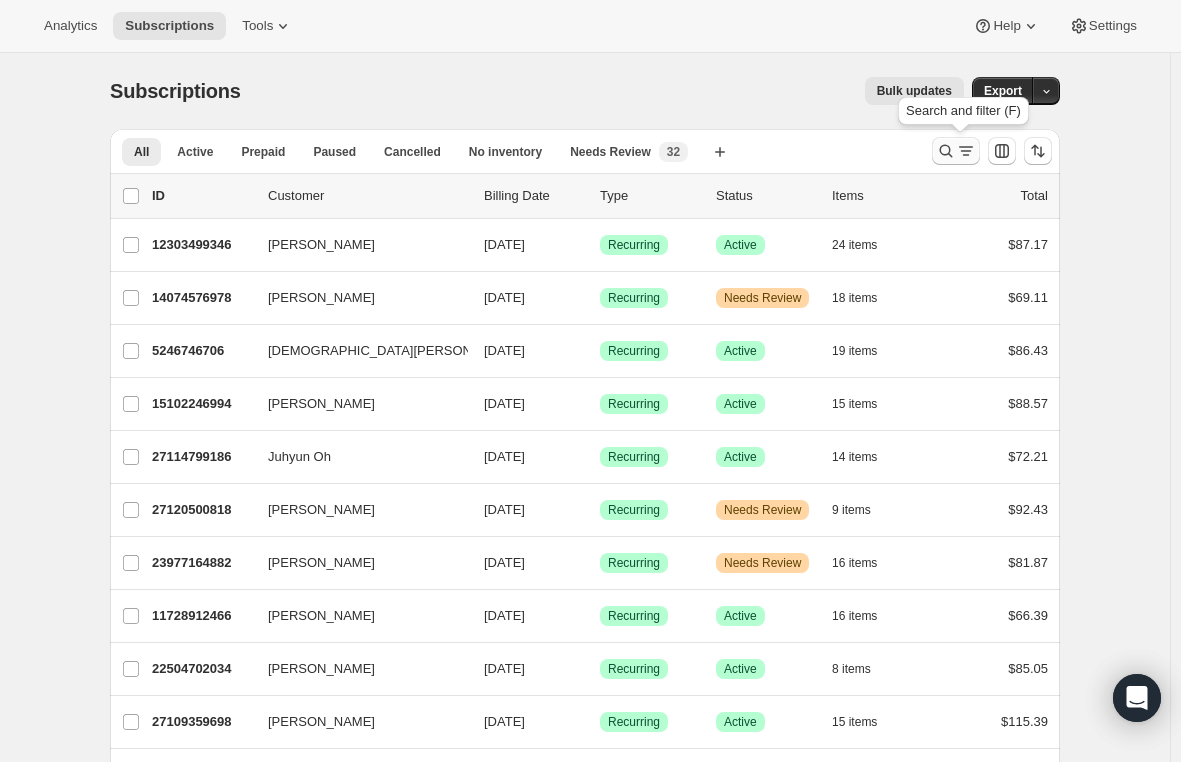 click 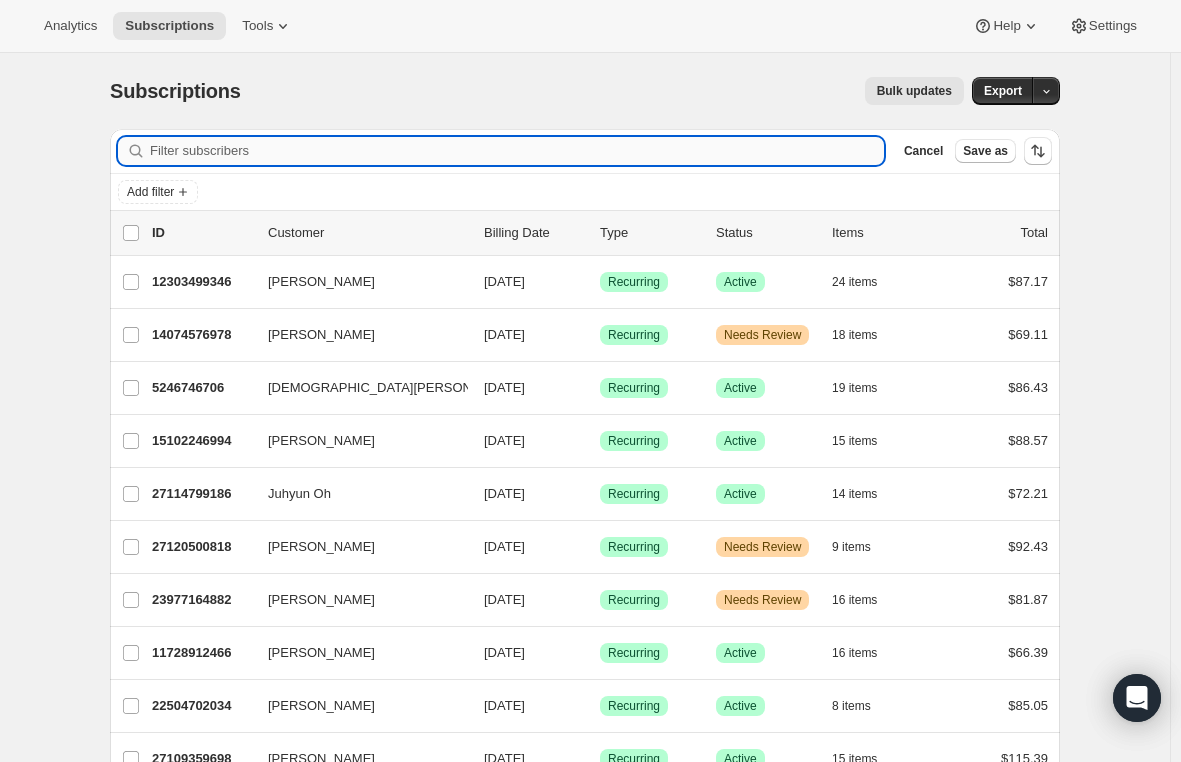 click on "Filter subscribers" at bounding box center [517, 151] 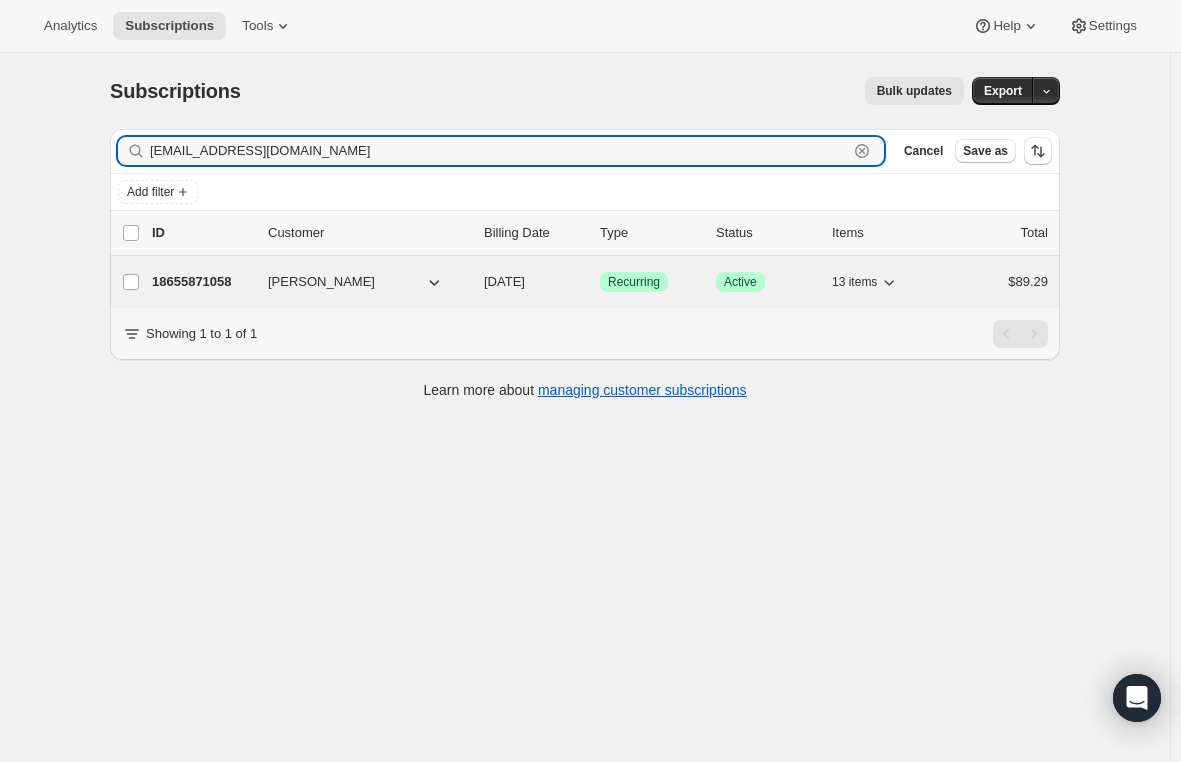 type on "larasteiner@me.com" 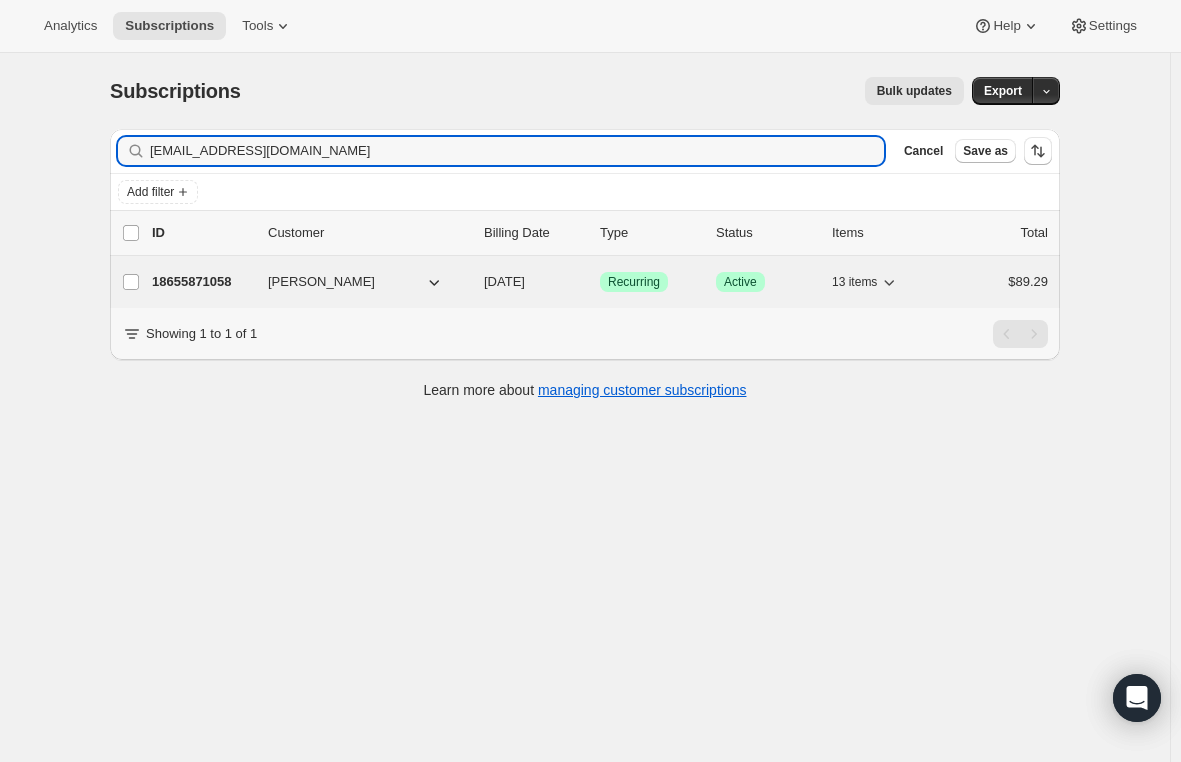 click on "18655871058" at bounding box center (202, 282) 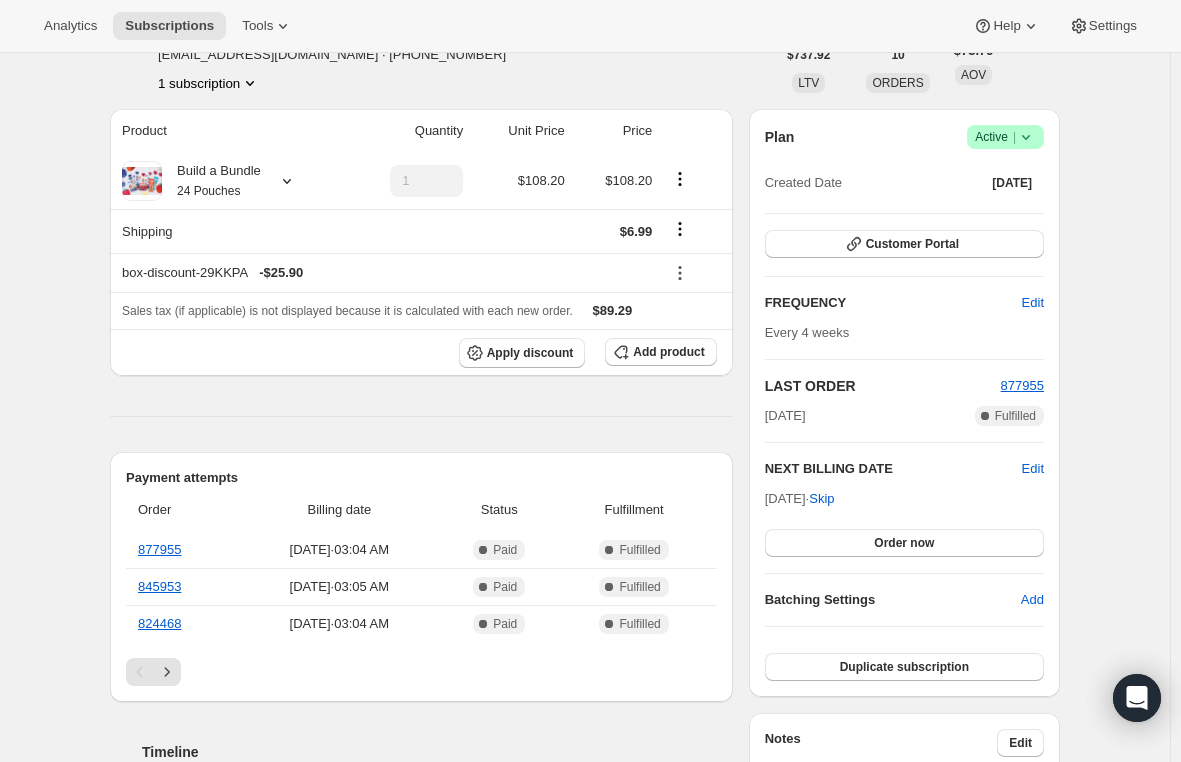 scroll, scrollTop: 0, scrollLeft: 0, axis: both 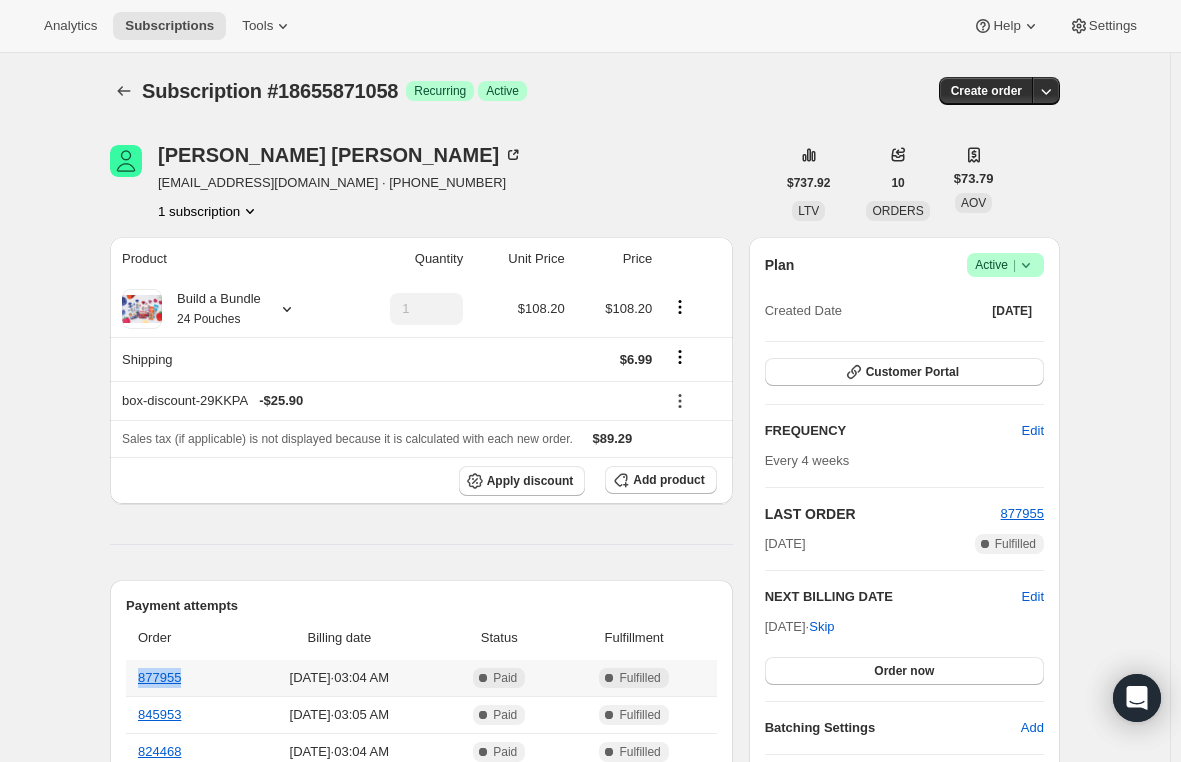 drag, startPoint x: 215, startPoint y: 690, endPoint x: 143, endPoint y: 686, distance: 72.11102 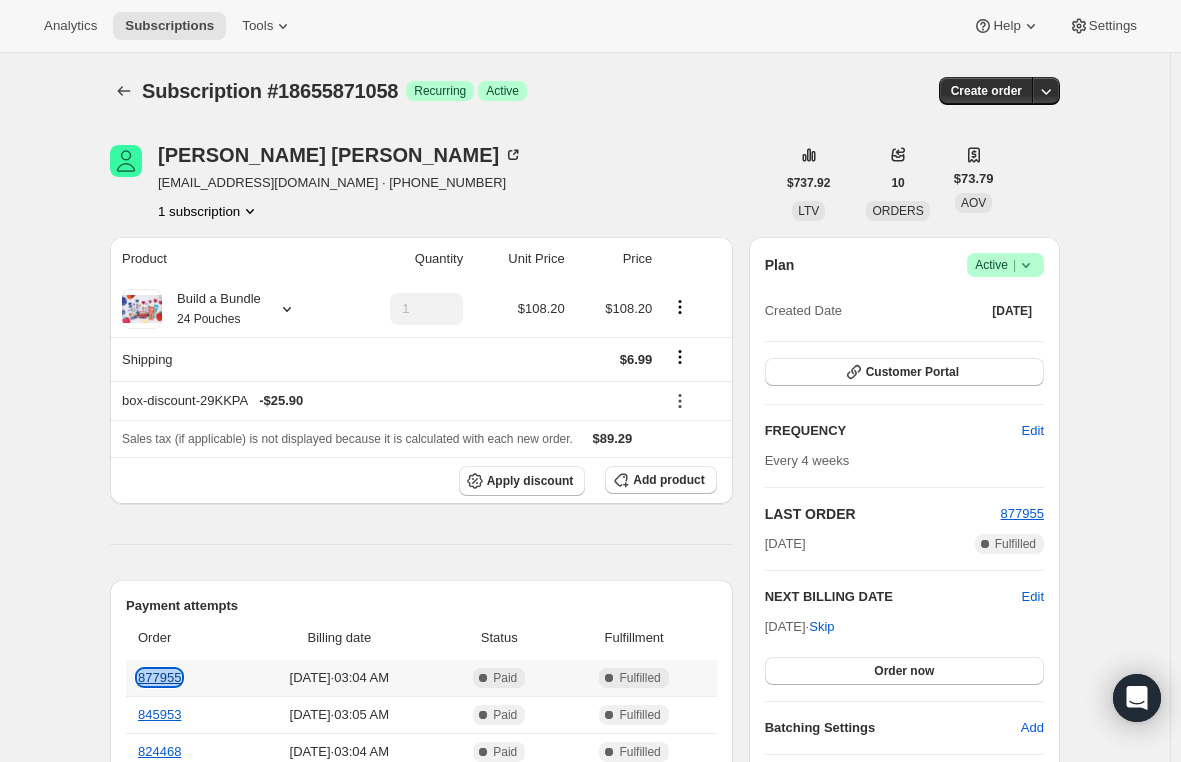 copy on "877955" 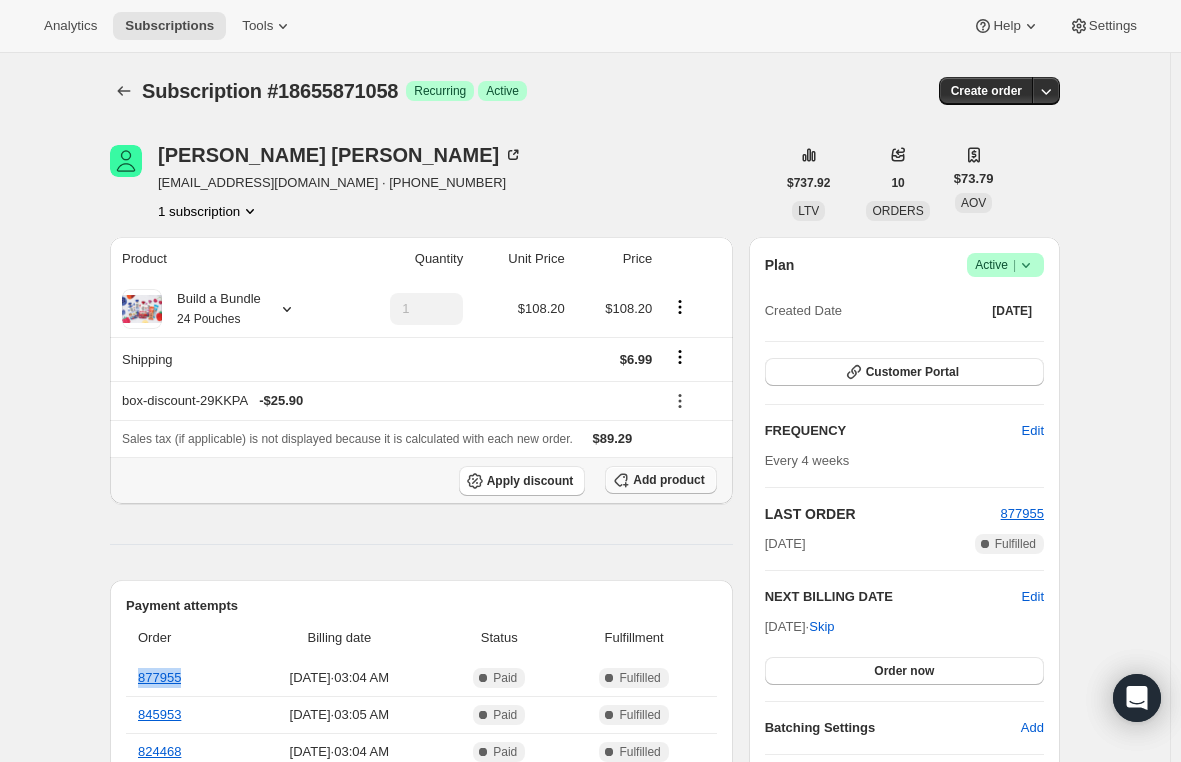click on "Add product" at bounding box center (668, 480) 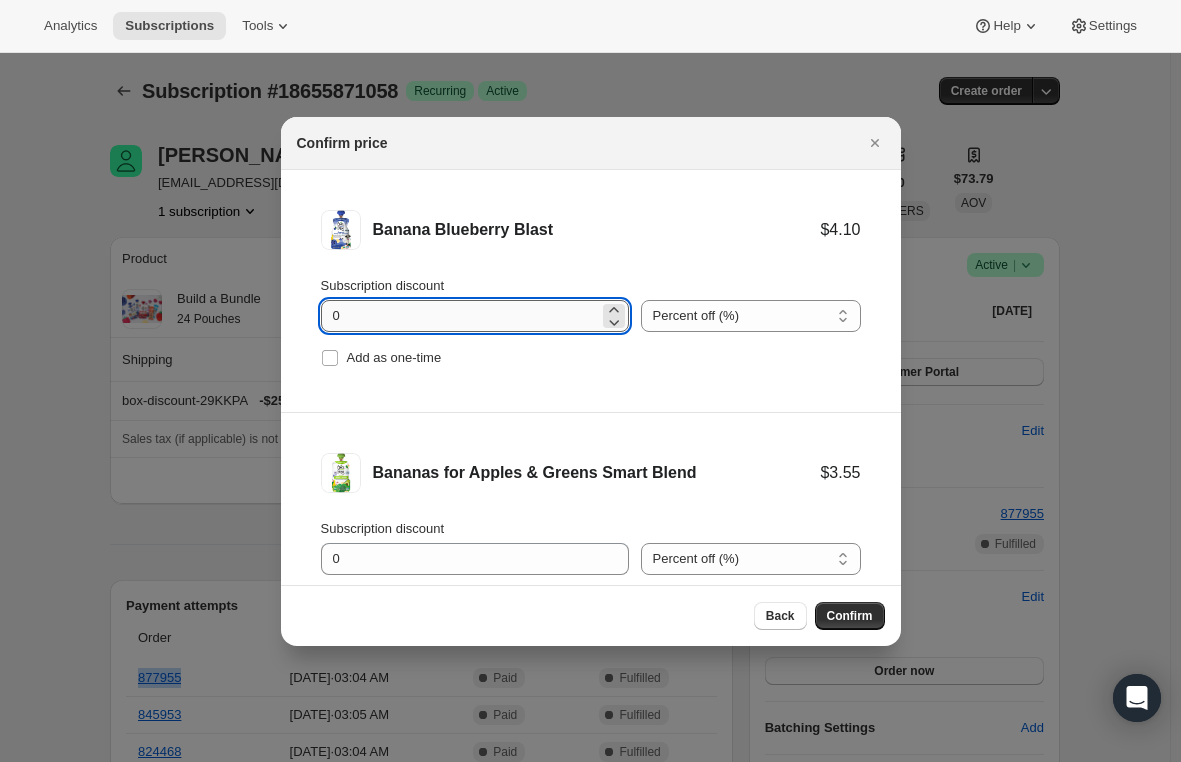 click on "0" at bounding box center (460, 316) 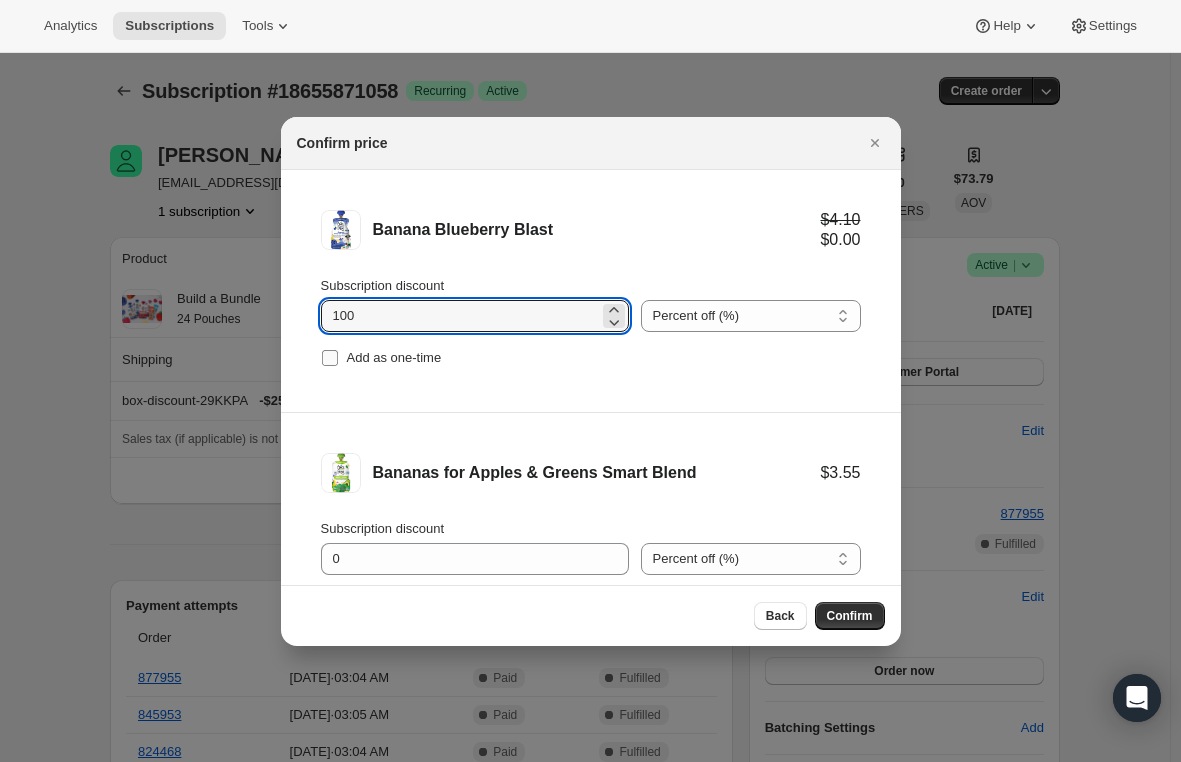 type on "100" 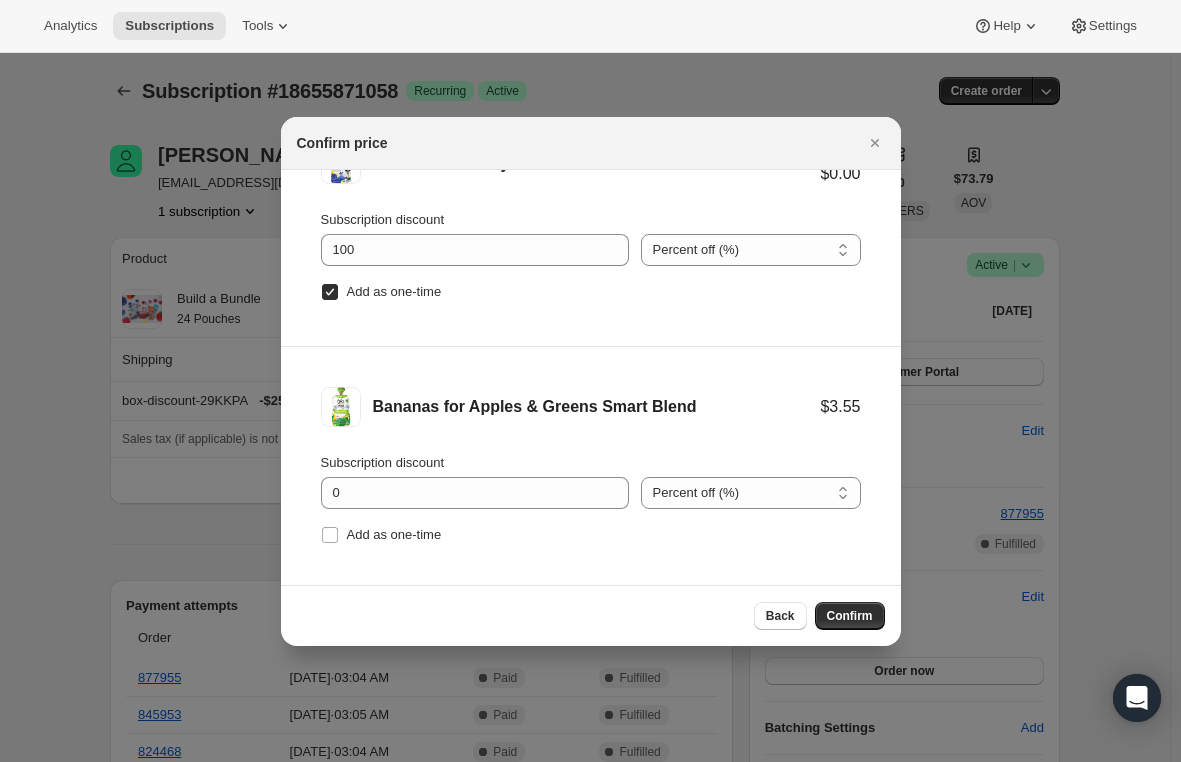scroll, scrollTop: 100, scrollLeft: 0, axis: vertical 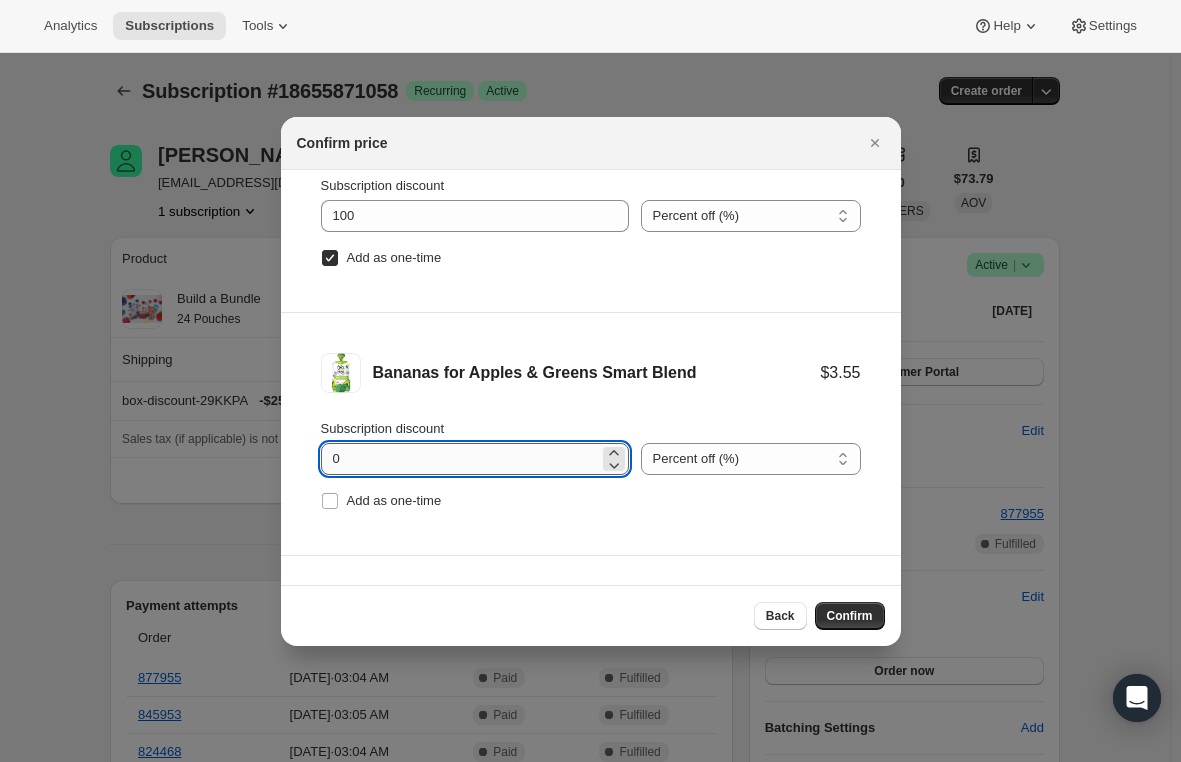 click on "0" at bounding box center (460, 459) 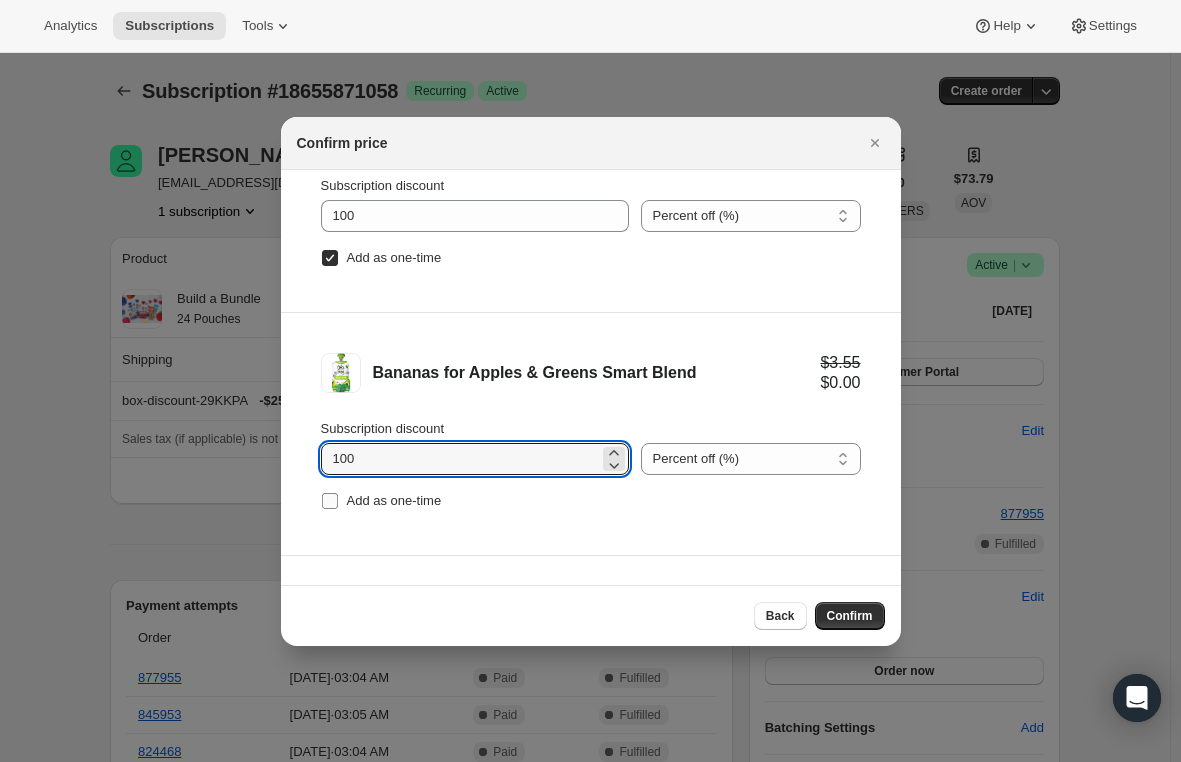 type on "100" 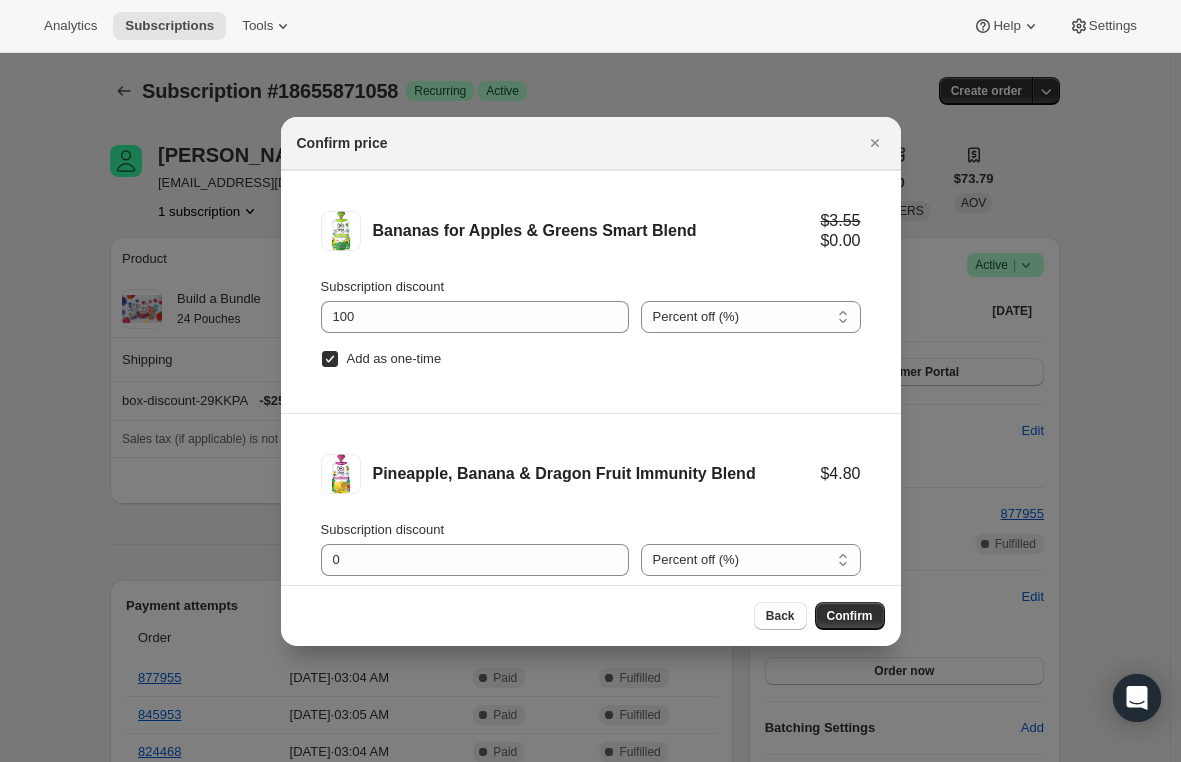 scroll, scrollTop: 326, scrollLeft: 0, axis: vertical 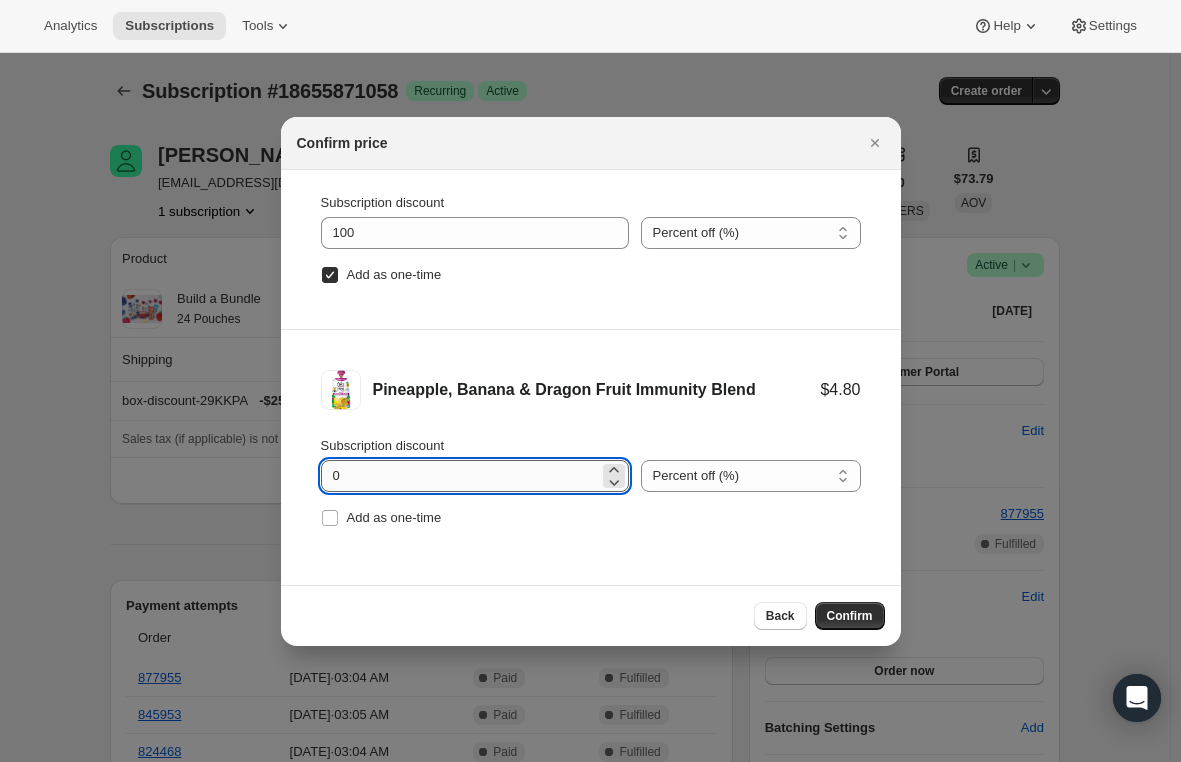 click on "0" at bounding box center [460, 476] 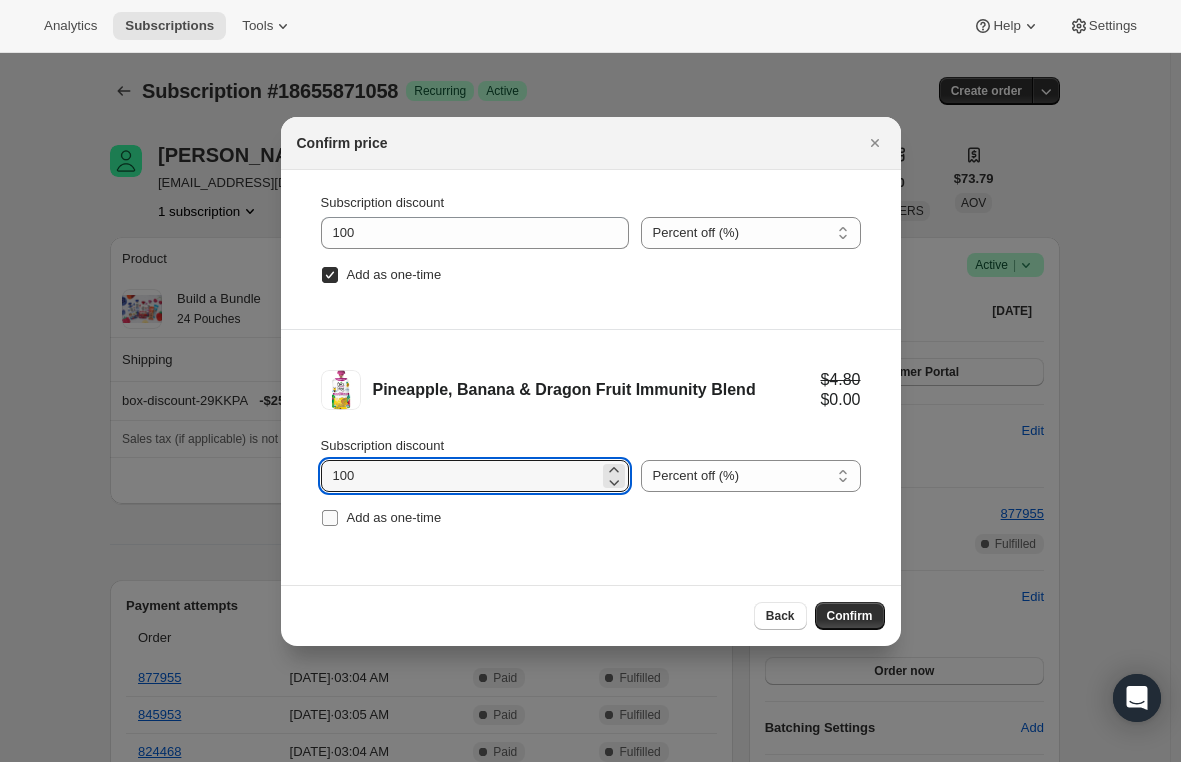 type on "100" 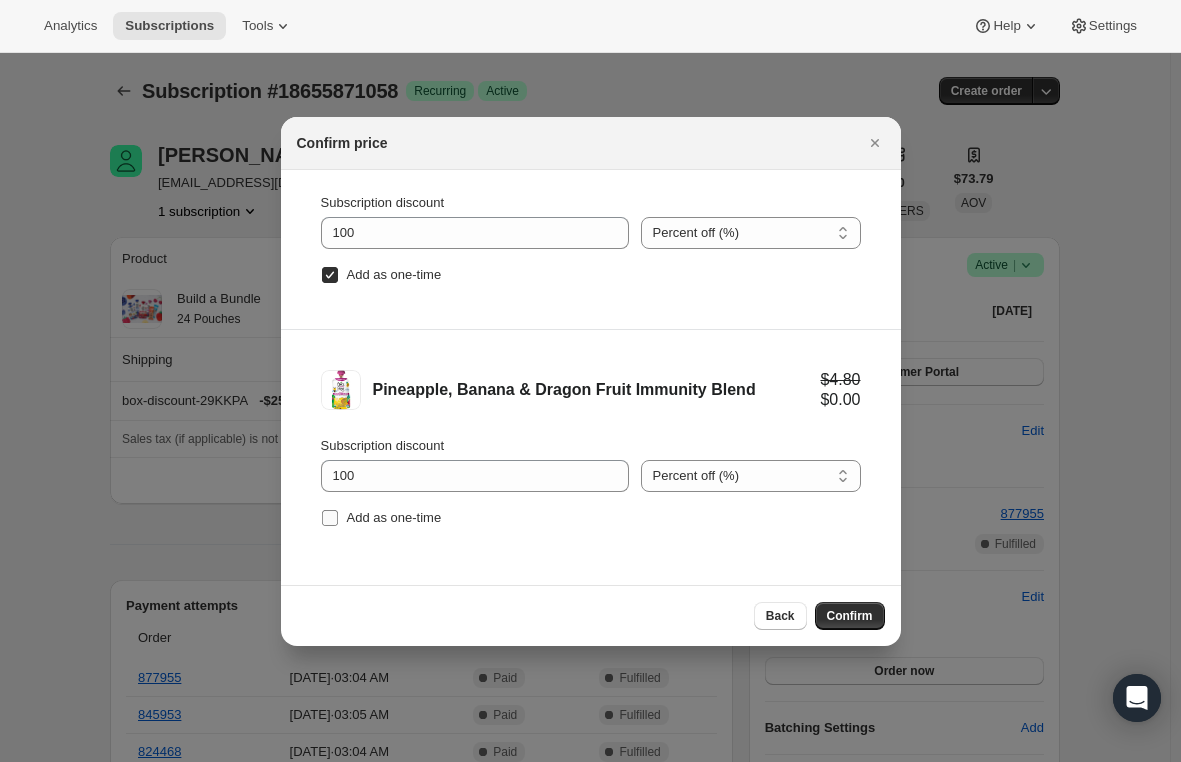 click on "Add as one-time" at bounding box center [330, 518] 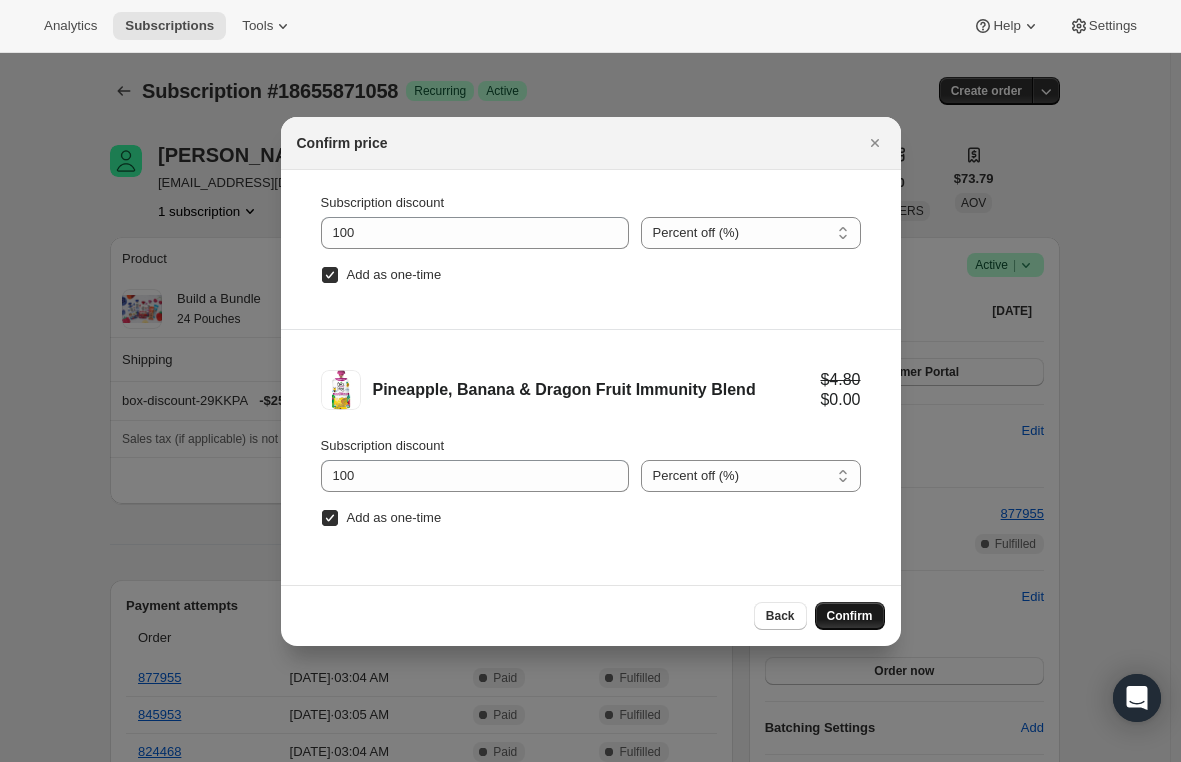 click on "Confirm" at bounding box center (850, 616) 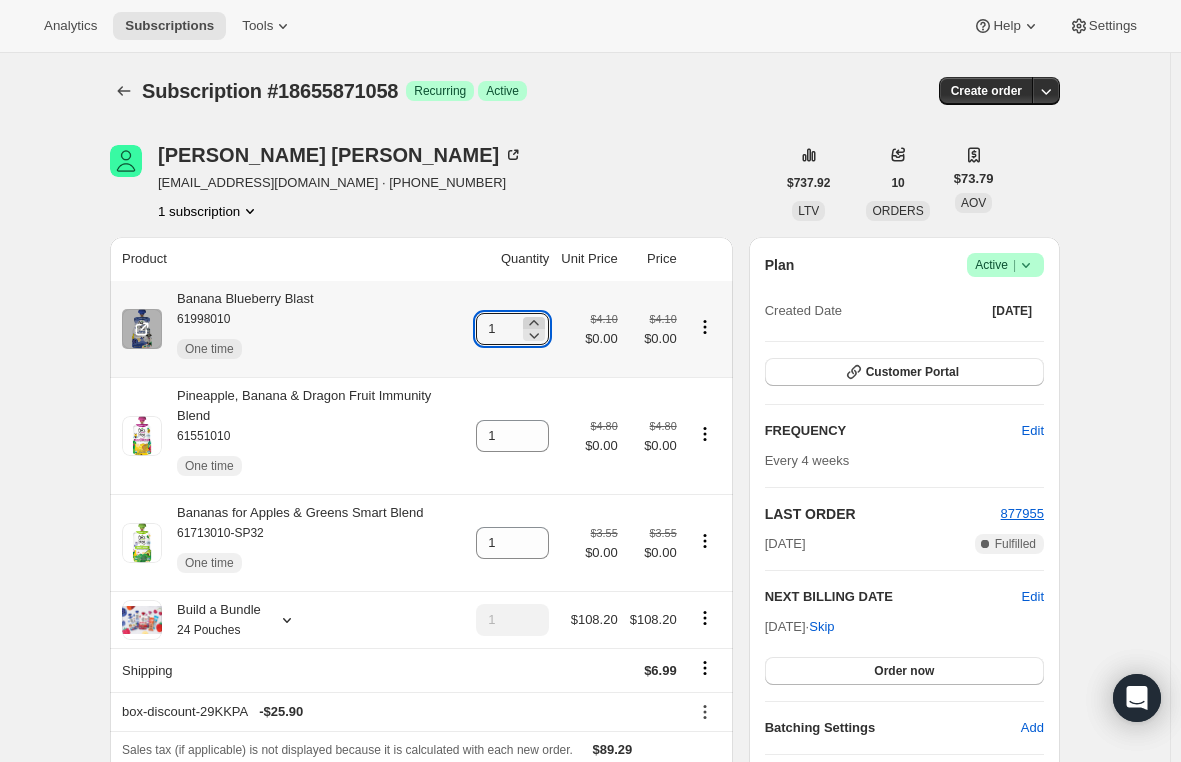 click 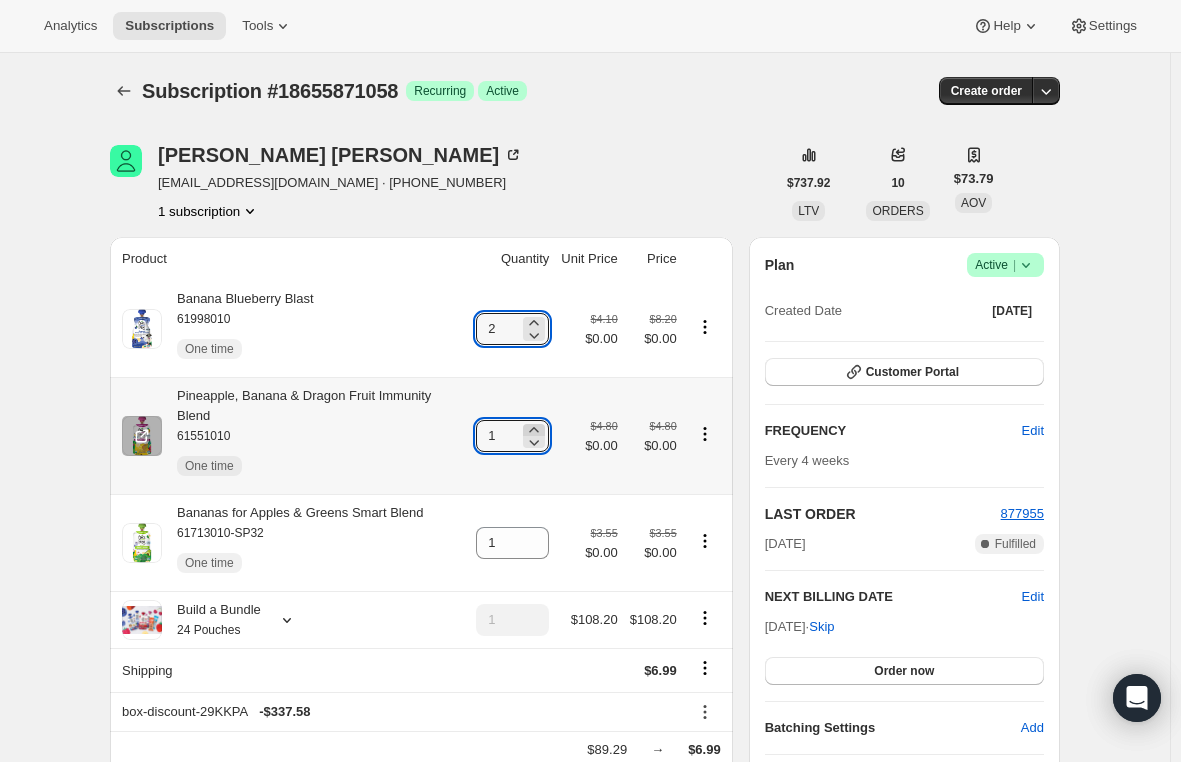click 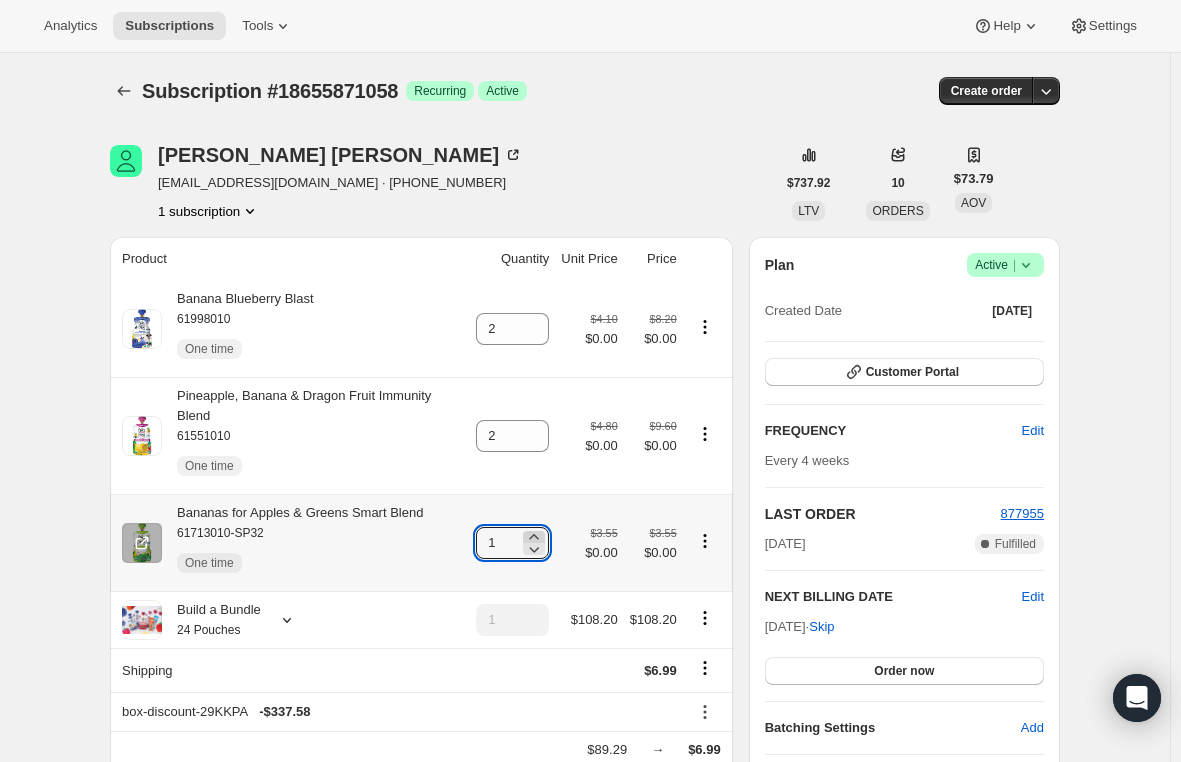 click 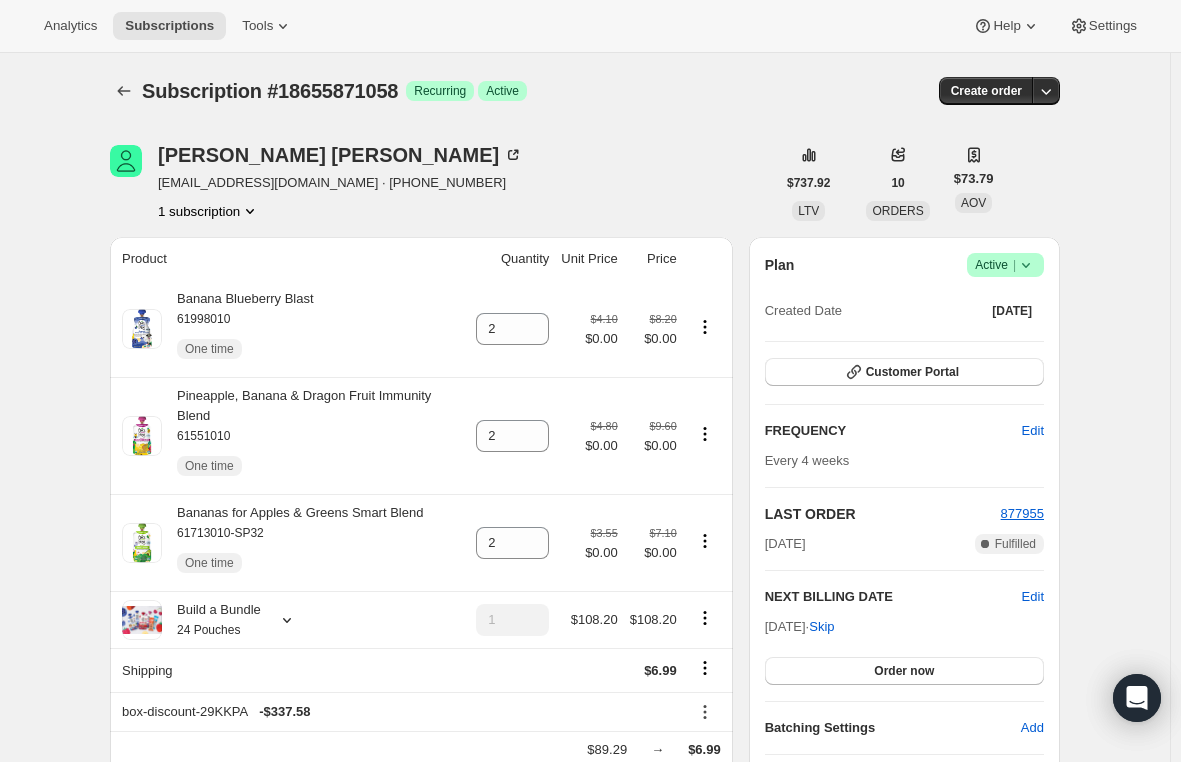 click on "Subscription #18655871058. This page is ready Subscription #18655871058 Success Recurring Success Active Create order Lara   Steiner larasteiner@me.com · +13305189866 1 subscription $737.92 LTV 10 ORDERS $73.79 AOV Product Quantity Unit Price Price Banana Blueberry Blast 61998010 One time 2 $4.10 $0.00 $8.20 $0.00 Pineapple, Banana & Dragon Fruit Immunity Blend 61551010 One time 2 $4.80 $0.00 $9.60 $0.00 Bananas for Apples & Greens Smart Blend 61713010-SP32 One time 2 $3.55 $0.00 $7.10 $0.00 Build a Bundle 24 Pouches 1 $108.20 $108.20 Shipping $6.99 box-discount-29KKPA   - $337.58 $89.29  →  $6.99 Apply discount Add product Payment attempts Order Billing date Status Fulfillment 877955 Jul 25, 2025  ·  03:04 AM  Complete Paid  Complete Fulfilled 845953 May 30, 2025  ·  03:05 AM  Complete Paid  Complete Fulfilled 824468 Apr 25, 2025  ·  03:04 AM  Complete Paid  Complete Fulfilled Timeline Jul 30, 2025 10:42 AM Jul 25, 2025 Order processed successfully.  View order 03:04 AM 03:04 AM Jul 20, 2025 03:28 AM" at bounding box center [585, 1090] 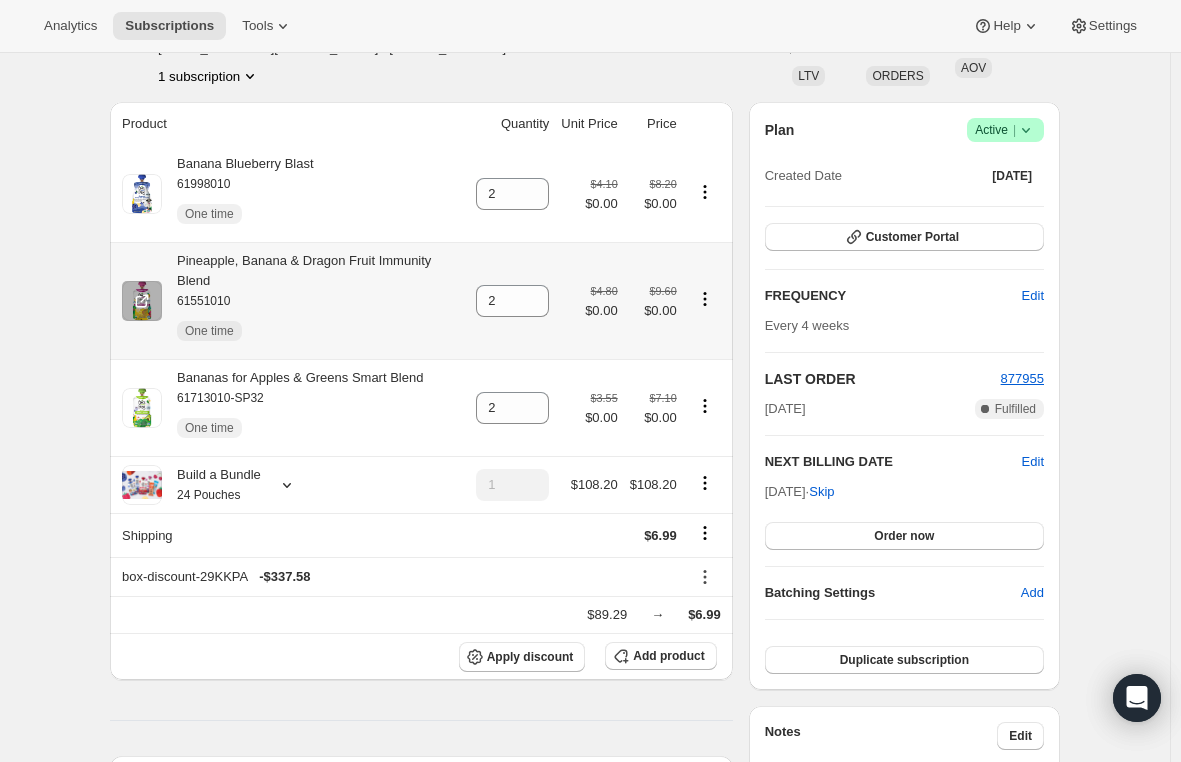 scroll, scrollTop: 100, scrollLeft: 0, axis: vertical 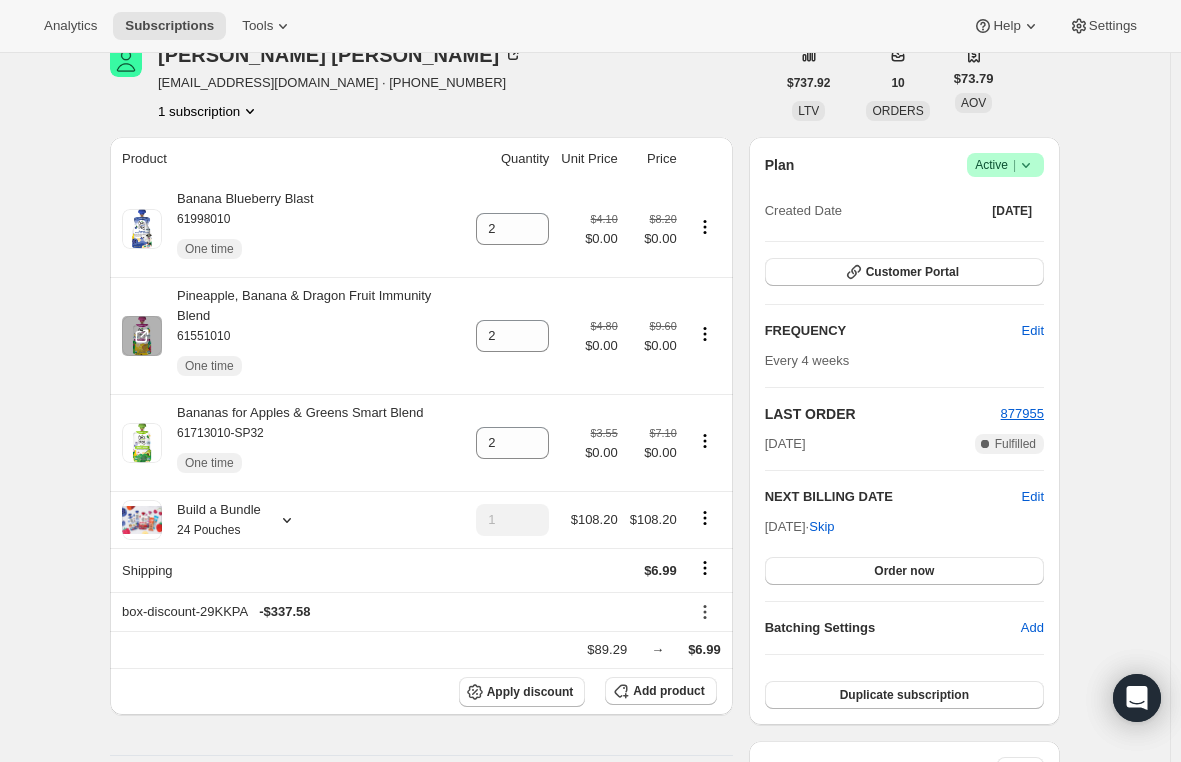 click on "Subscription #18655871058. This page is ready Subscription #18655871058 Success Recurring Success Active Create order Lara   Steiner larasteiner@me.com · +13305189866 1 subscription $737.92 LTV 10 ORDERS $73.79 AOV Product Quantity Unit Price Price Banana Blueberry Blast 61998010 One time 2 $4.10 $0.00 $8.20 $0.00 Pineapple, Banana & Dragon Fruit Immunity Blend 61551010 One time 2 $4.80 $0.00 $9.60 $0.00 Bananas for Apples & Greens Smart Blend 61713010-SP32 One time 2 $3.55 $0.00 $7.10 $0.00 Build a Bundle 24 Pouches 1 $108.20 $108.20 Shipping $6.99 box-discount-29KKPA   - $337.58 $89.29  →  $6.99 Apply discount Add product Payment attempts Order Billing date Status Fulfillment 877955 Jul 25, 2025  ·  03:04 AM  Complete Paid  Complete Fulfilled 845953 May 30, 2025  ·  03:05 AM  Complete Paid  Complete Fulfilled 824468 Apr 25, 2025  ·  03:04 AM  Complete Paid  Complete Fulfilled Timeline Jul 30, 2025 10:42 AM Jul 25, 2025 Order processed successfully.  View order 03:04 AM 03:04 AM Jul 20, 2025 03:28 AM" at bounding box center (585, 990) 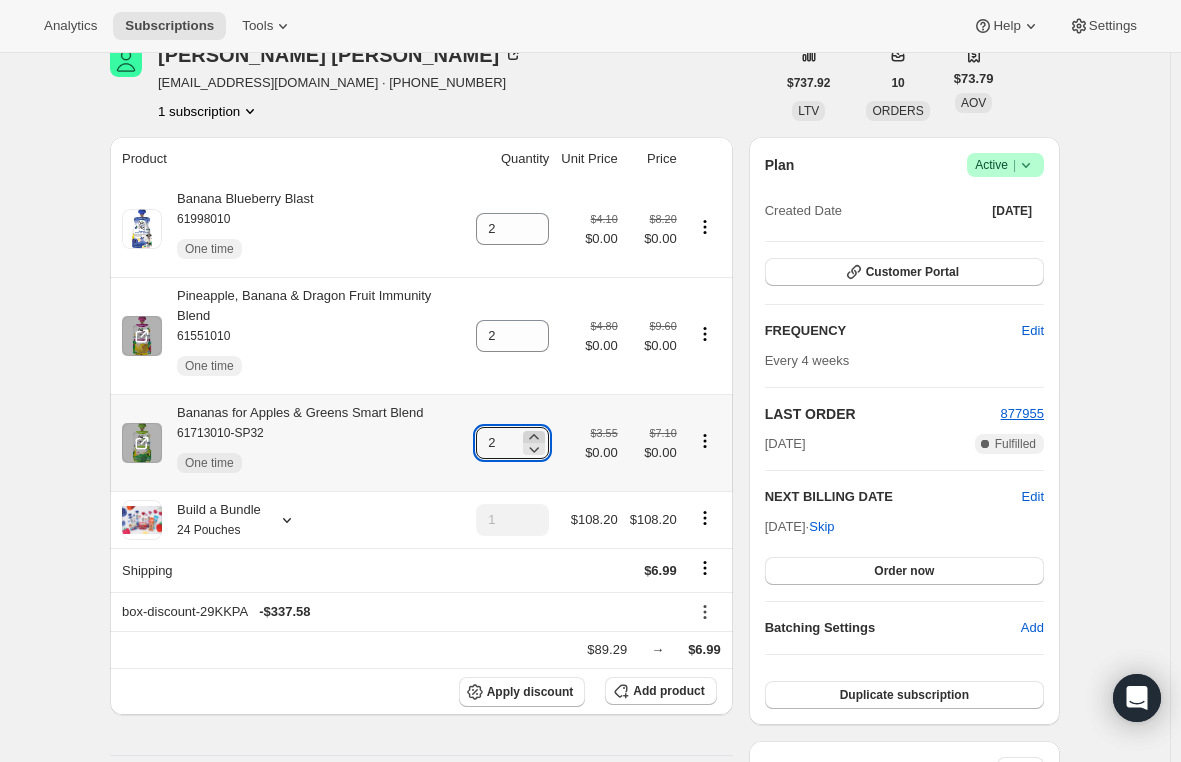 click 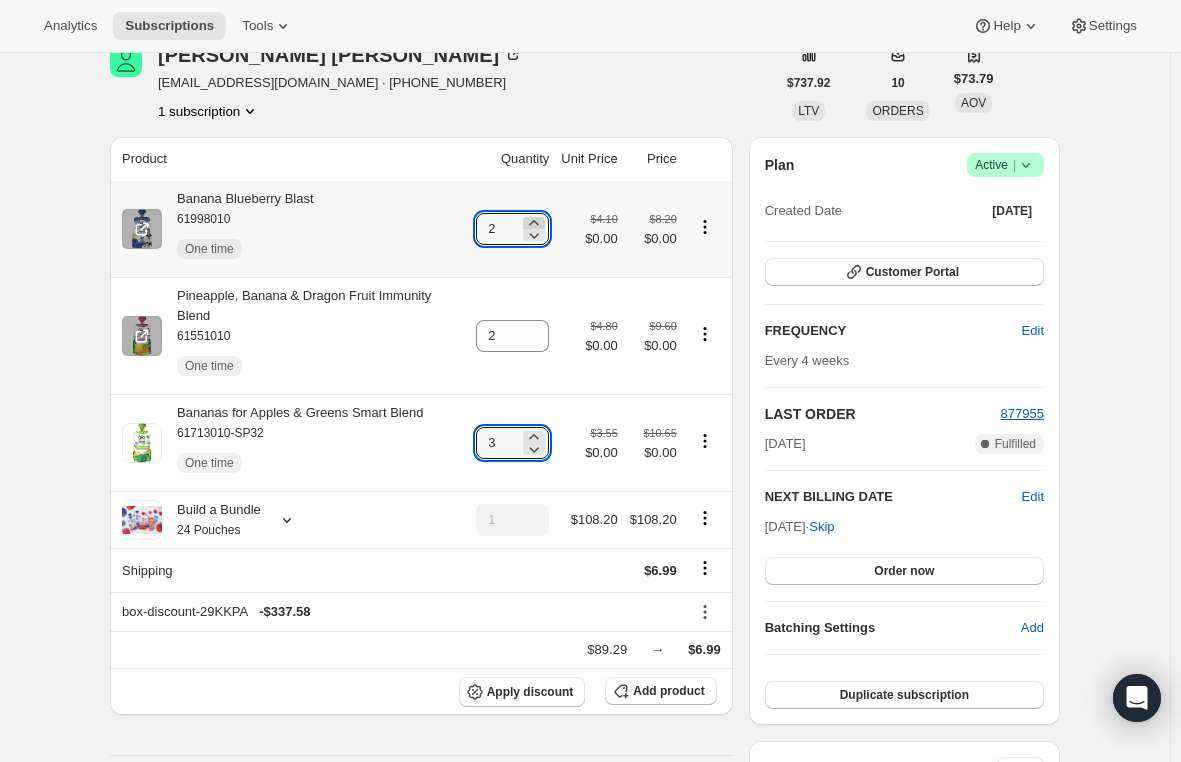 click 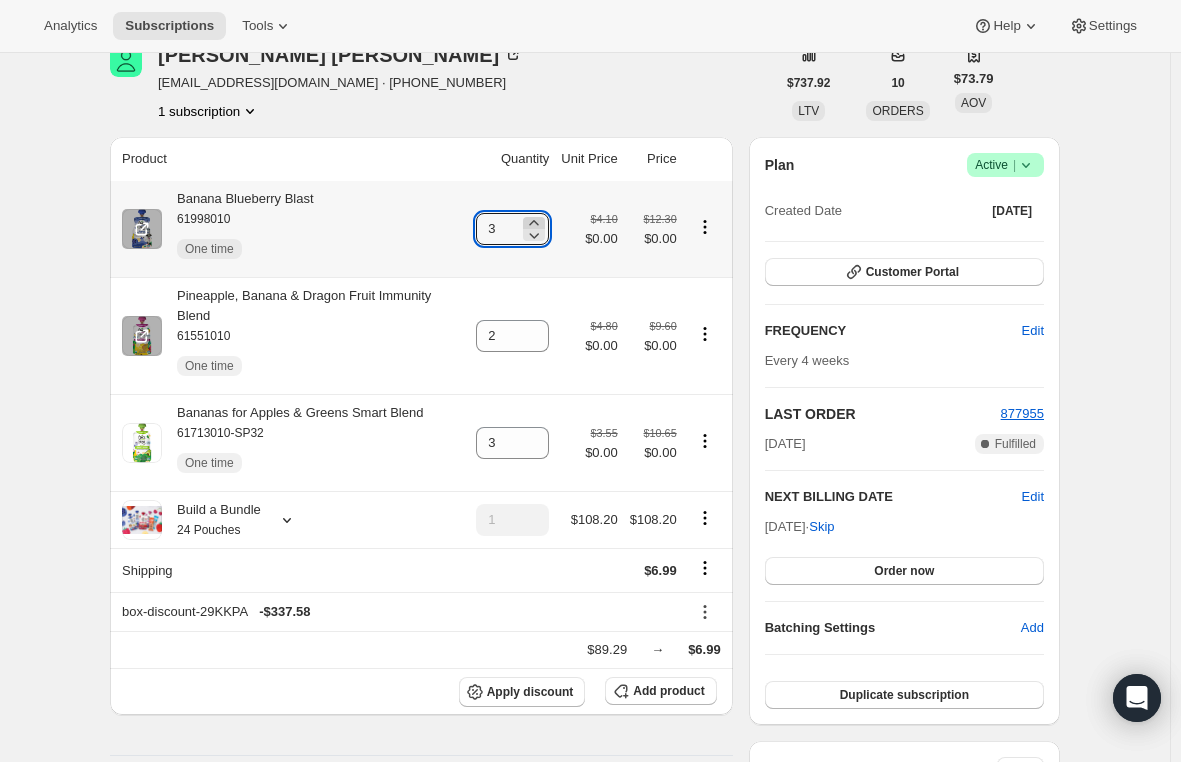 click 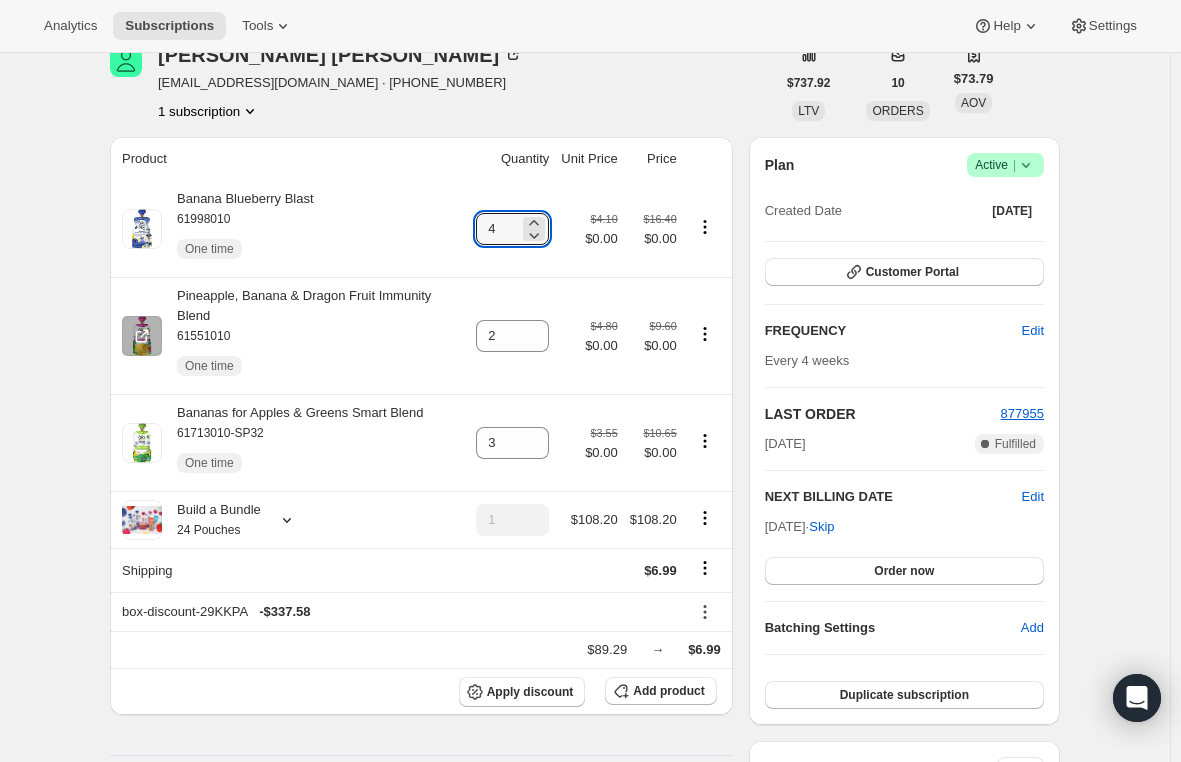 click on "Subscription #18655871058. This page is ready Subscription #18655871058 Success Recurring Success Active Create order Lara   Steiner larasteiner@me.com · +13305189866 1 subscription $737.92 LTV 10 ORDERS $73.79 AOV Product Quantity Unit Price Price Banana Blueberry Blast 61998010 One time 4 $4.10 $0.00 $16.40 $0.00 Pineapple, Banana & Dragon Fruit Immunity Blend 61551010 One time 2 $4.80 $0.00 $9.60 $0.00 Bananas for Apples & Greens Smart Blend 61713010-SP32 One time 3 $3.55 $0.00 $10.65 $0.00 Build a Bundle 24 Pouches 1 $108.20 $108.20 Shipping $6.99 box-discount-29KKPA   - $337.58 $89.29  →  $6.99 Apply discount Add product Payment attempts Order Billing date Status Fulfillment 877955 Jul 25, 2025  ·  03:04 AM  Complete Paid  Complete Fulfilled 845953 May 30, 2025  ·  03:05 AM  Complete Paid  Complete Fulfilled 824468 Apr 25, 2025  ·  03:04 AM  Complete Paid  Complete Fulfilled Timeline Jul 30, 2025 10:42 AM Jul 25, 2025 Order processed successfully.  View order 03:04 AM 03:04 AM Jul 20, 2025  to  ." at bounding box center [585, 990] 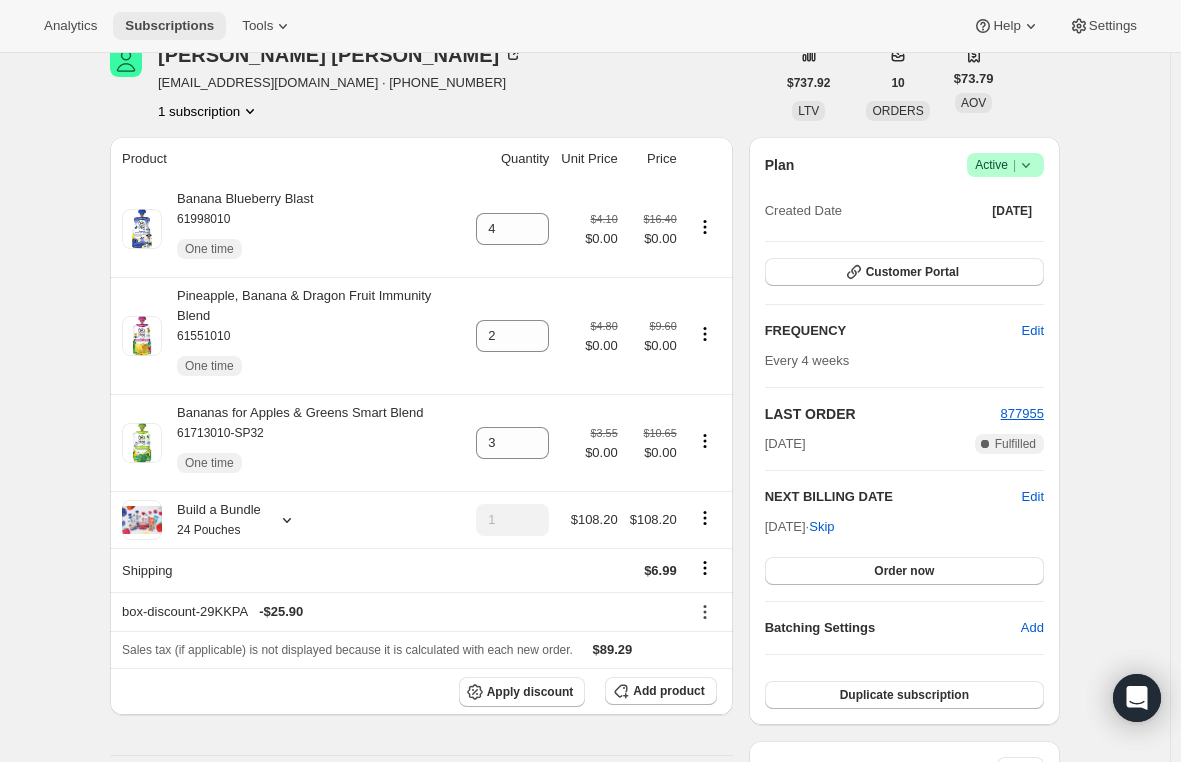 drag, startPoint x: 139, startPoint y: 26, endPoint x: 132, endPoint y: 17, distance: 11.401754 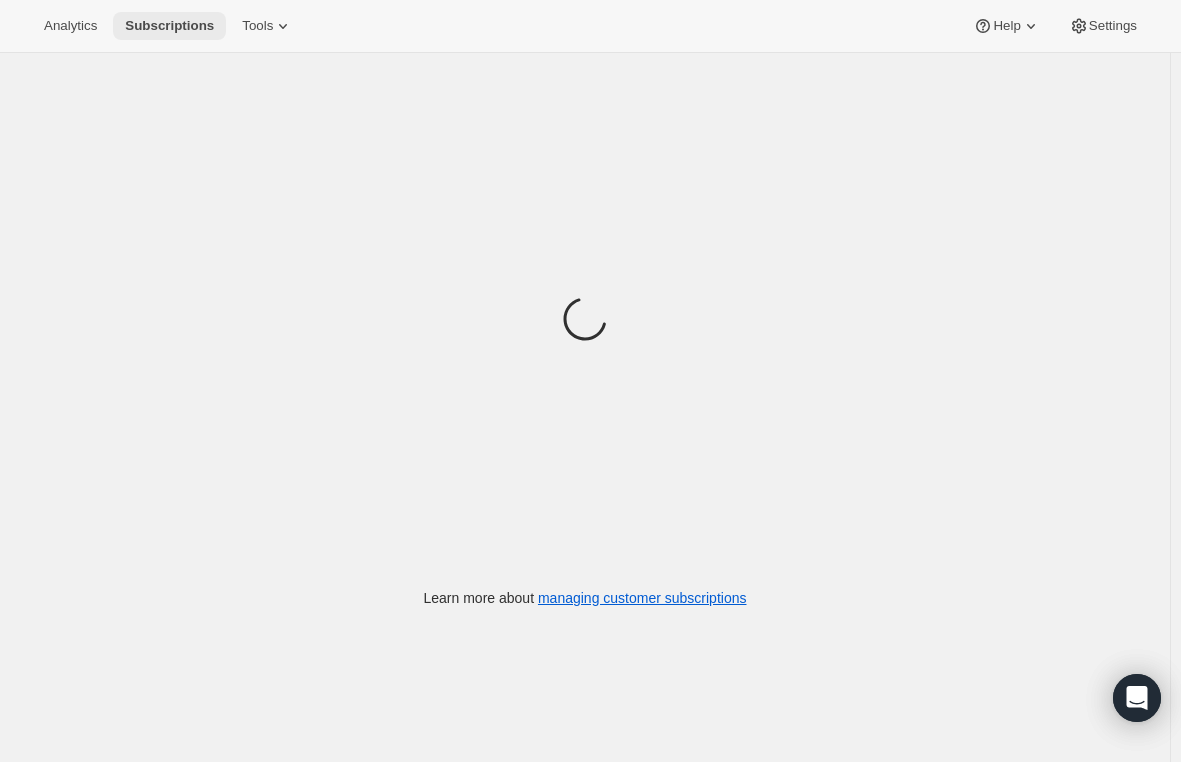 scroll, scrollTop: 0, scrollLeft: 0, axis: both 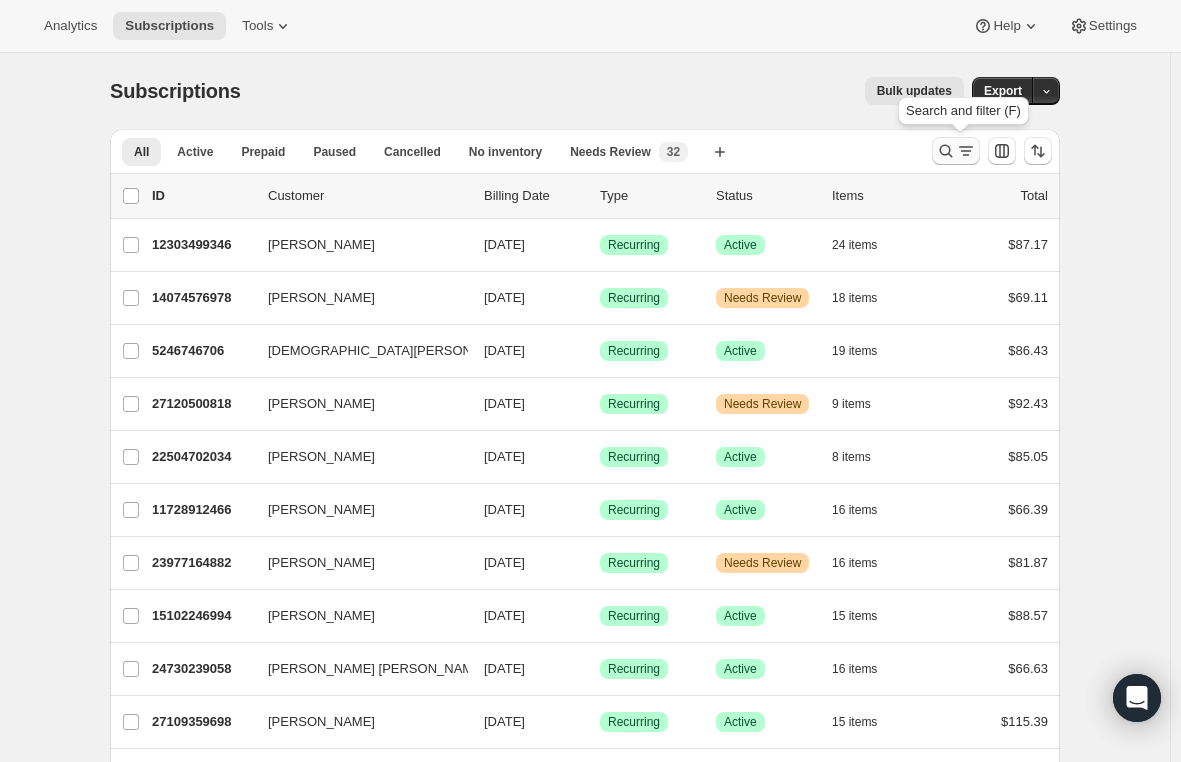 click 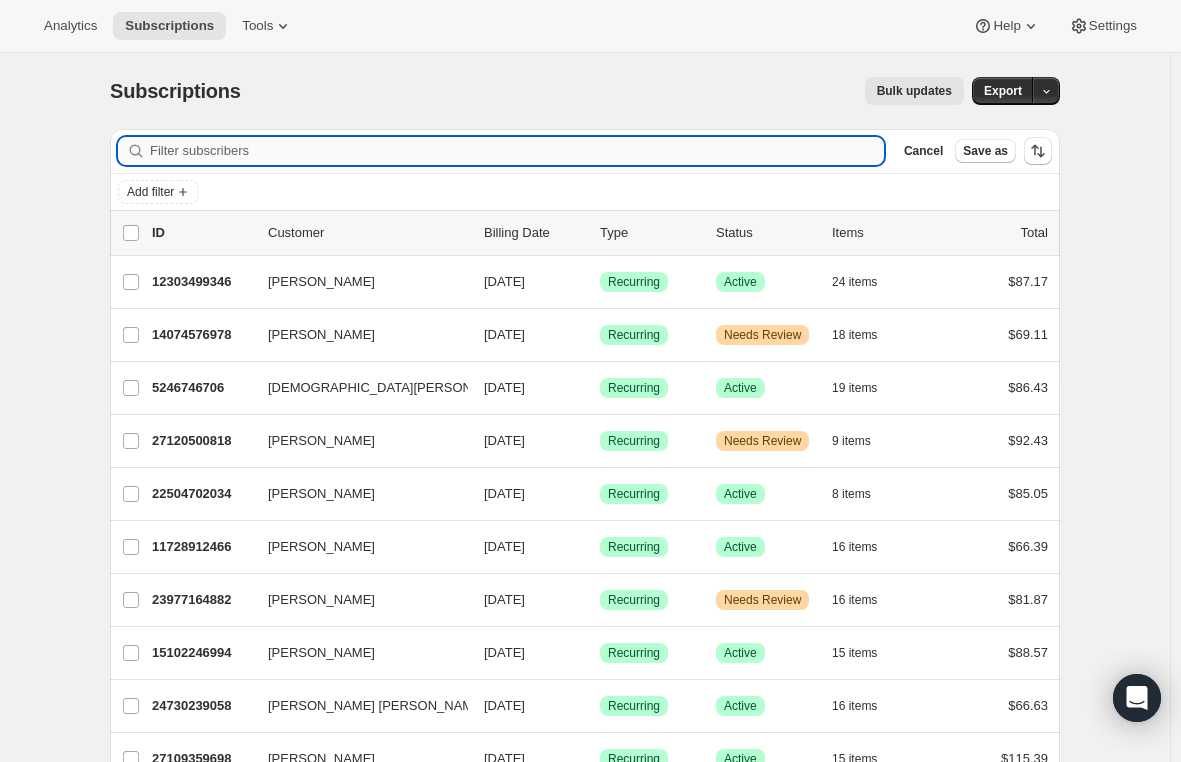 click on "Filter subscribers" at bounding box center [517, 151] 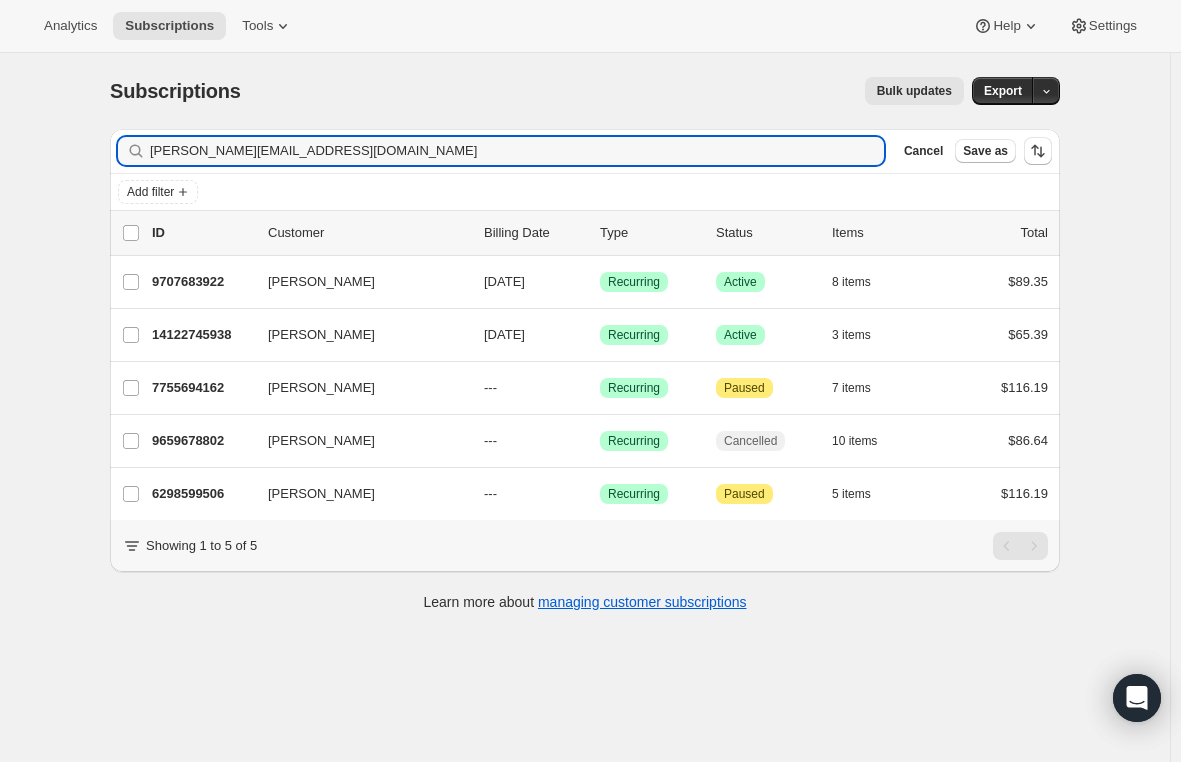 type on "monica@majicpro.com" 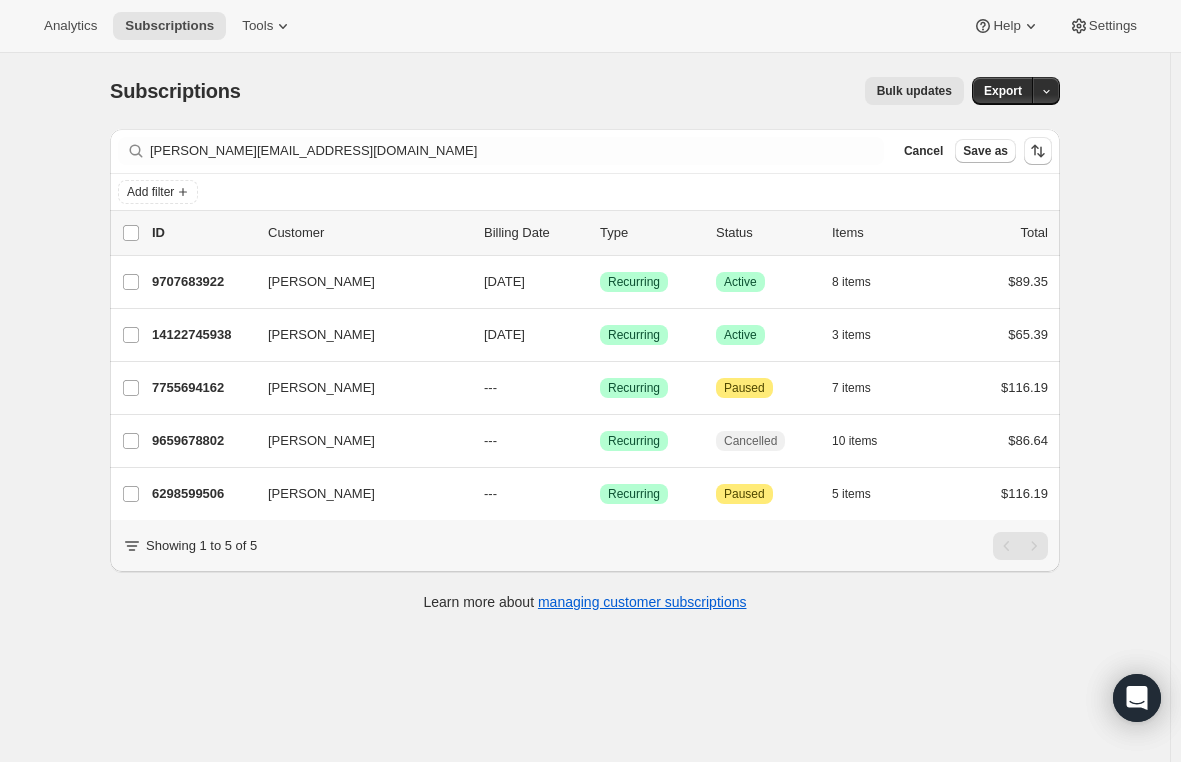 click on "Subscriptions. This page is ready Subscriptions Bulk updates More actions Bulk updates Export Filter subscribers monica@majicpro.com Clear Cancel Save as Add filter   0 selected Update next billing date Change status Showing 6 subscriptions Select all 6 subscriptions Showing 6 subscriptions Select Select all 6 subscriptions 0 selected list header ID Customer Billing Date Type Status Items Total Monica Jurken 9707683922 Monica Jurken 08/04/2025 Success Recurring Success Active 8   items $89.35 Monica Jurken 14122745938 Monica Jurken 08/11/2025 Success Recurring Success Active 3   items $65.39 Monica Jurken 7755694162 Monica Jurken --- Success Recurring Attention Paused 7   items $116.19 Monica Jurken 9659678802 Monica Jurken --- Success Recurring Cancelled 10   items $86.64 Monica Jurken 6298599506 Monica Jurken --- Success Recurring Attention Paused 5   items $116.19 Showing 1 to 5 of 5 Learn more about   managing customer subscriptions" at bounding box center (585, 434) 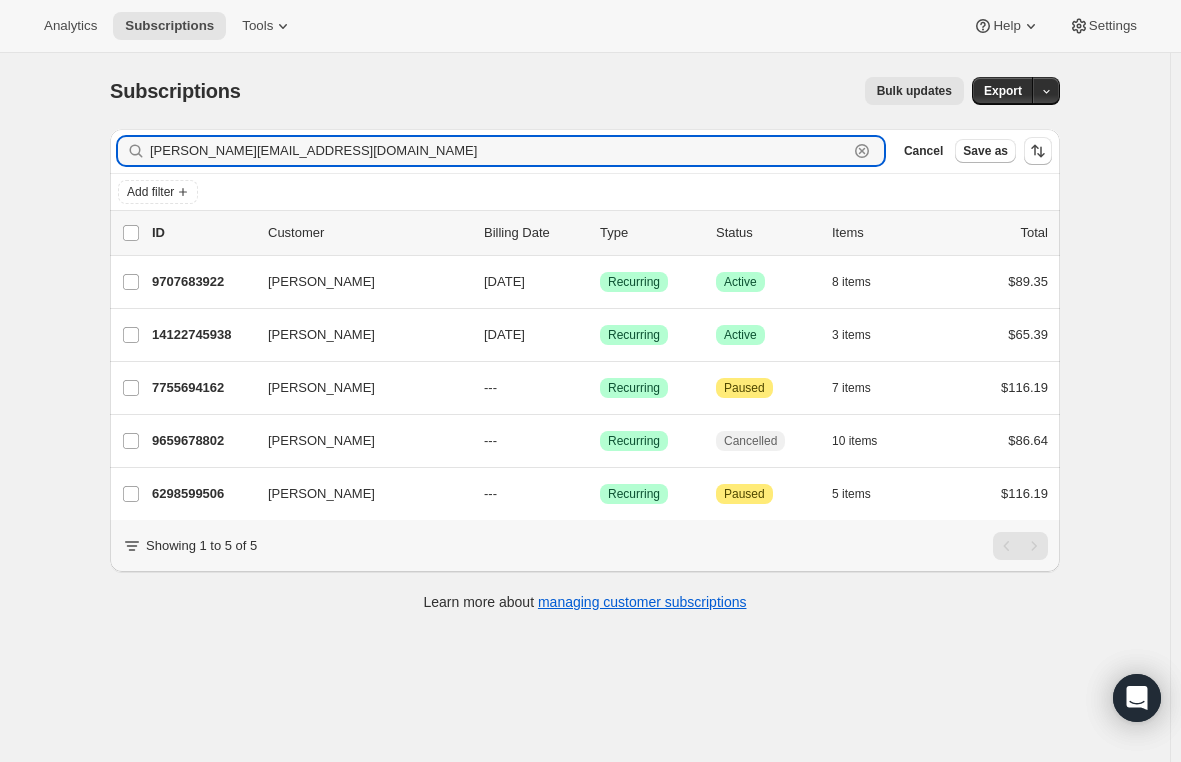 drag, startPoint x: 175, startPoint y: 141, endPoint x: 78, endPoint y: 137, distance: 97.082436 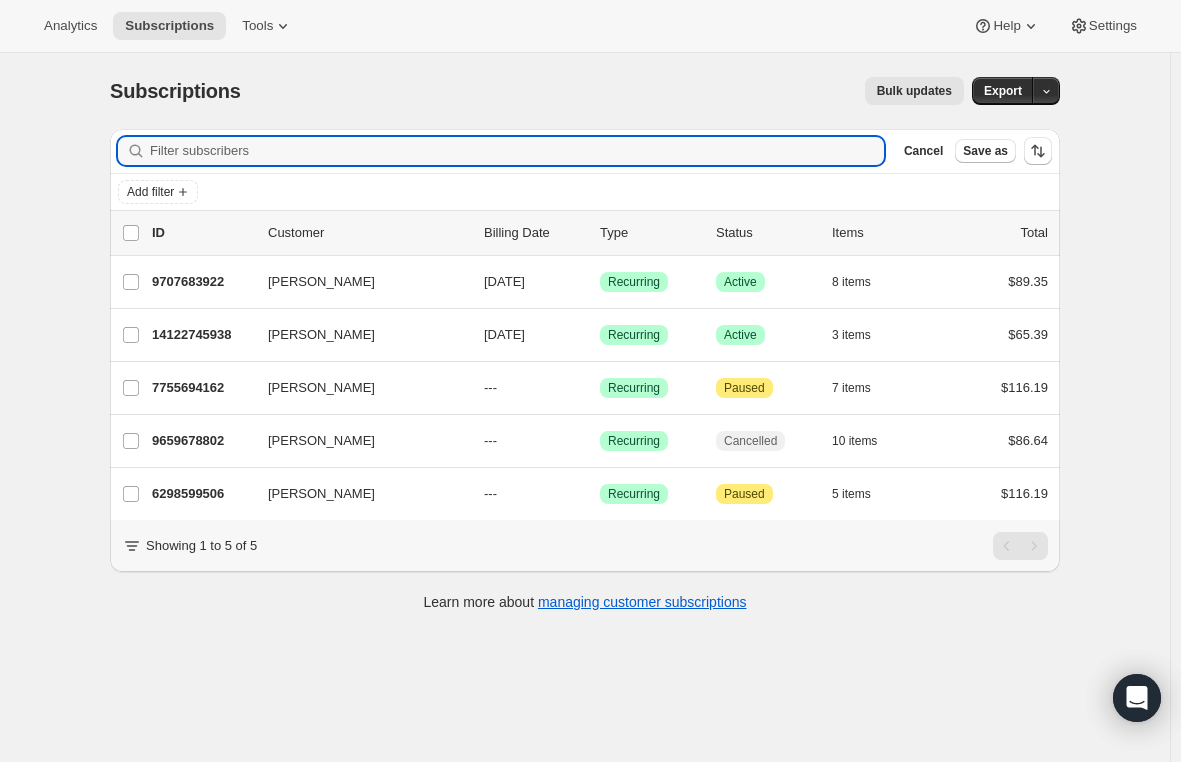 paste on "kaelafitzpatrick@gmail.com" 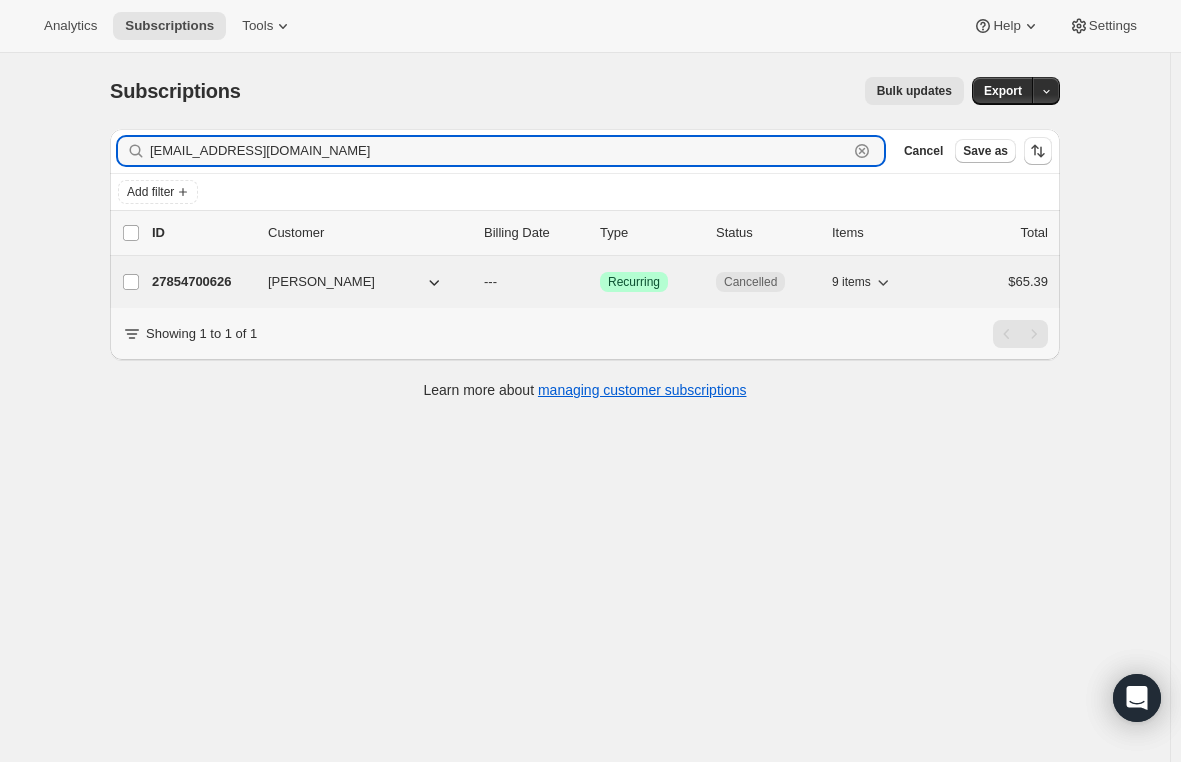 type on "kaelafitzpatrick@gmail.com" 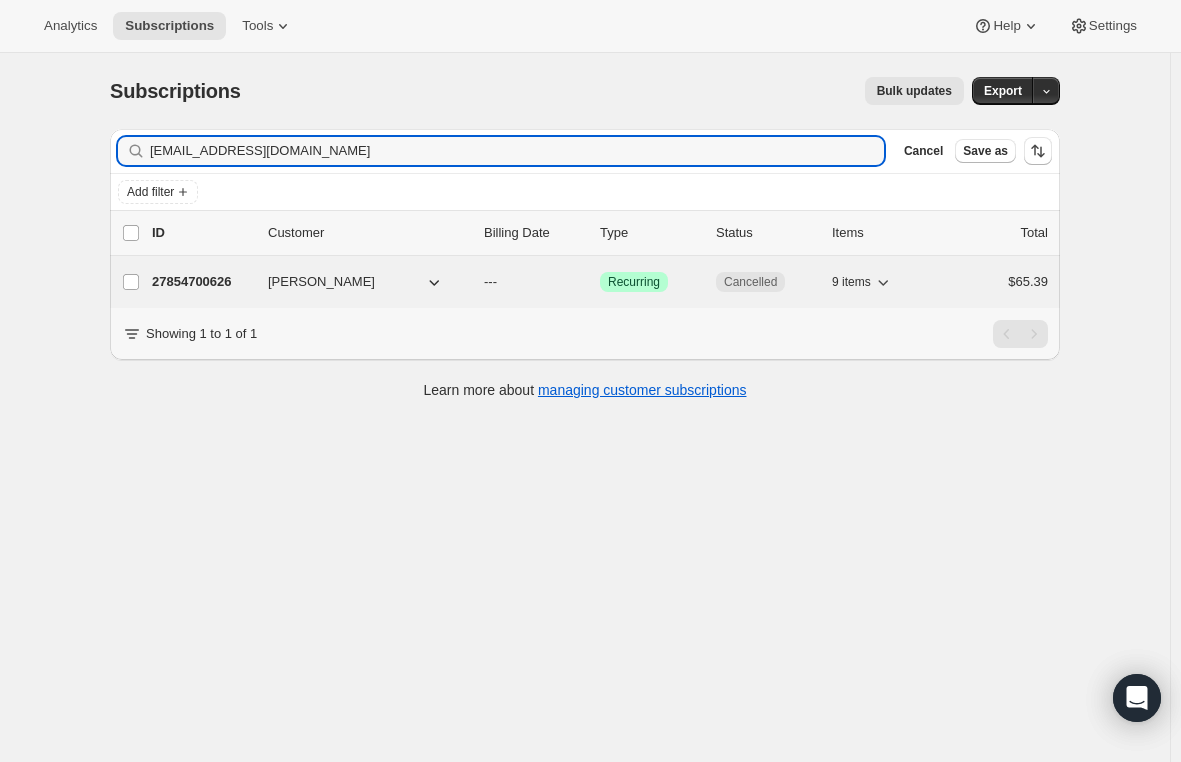 click on "27854700626" at bounding box center (202, 282) 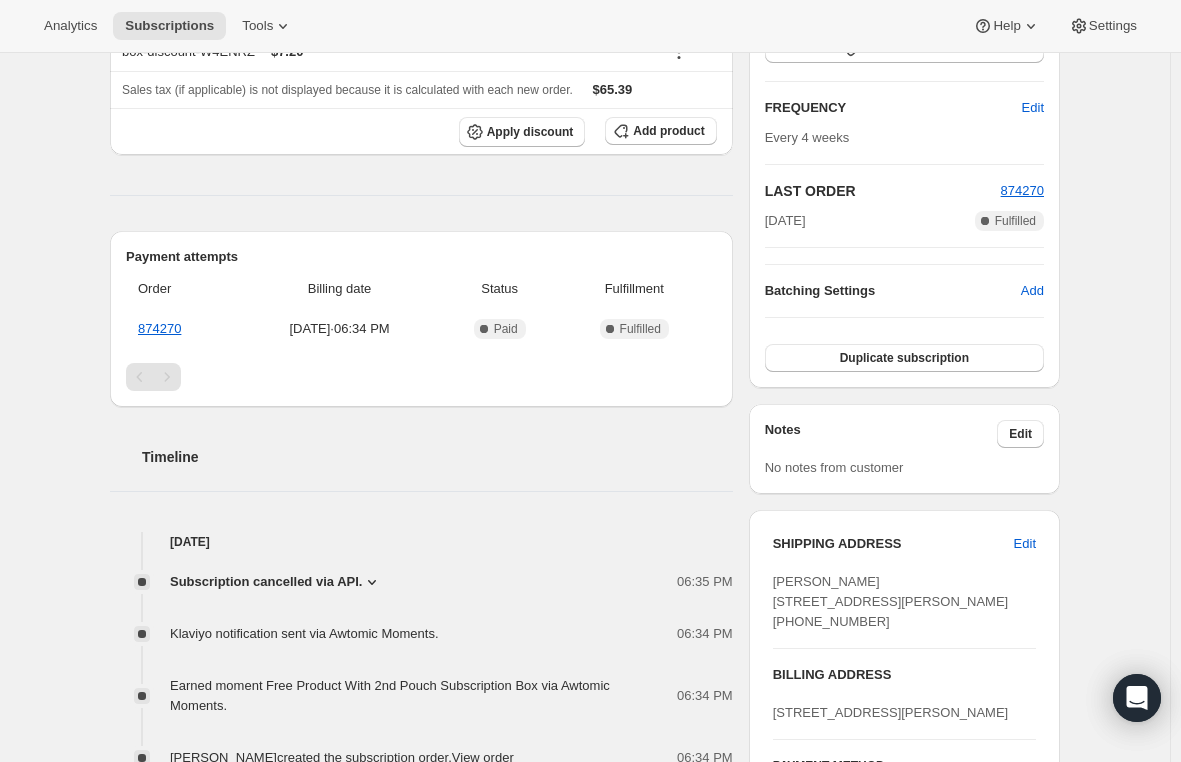scroll, scrollTop: 400, scrollLeft: 0, axis: vertical 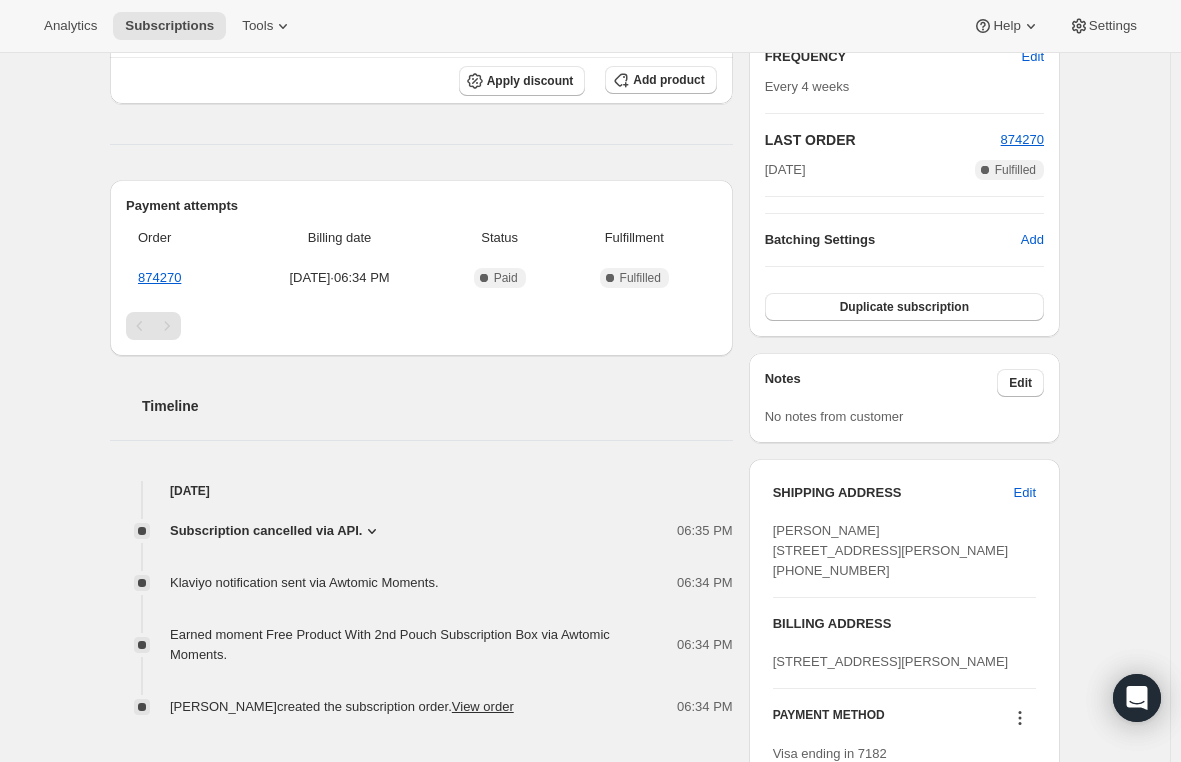 click on "Subscription cancelled via API." at bounding box center [266, 531] 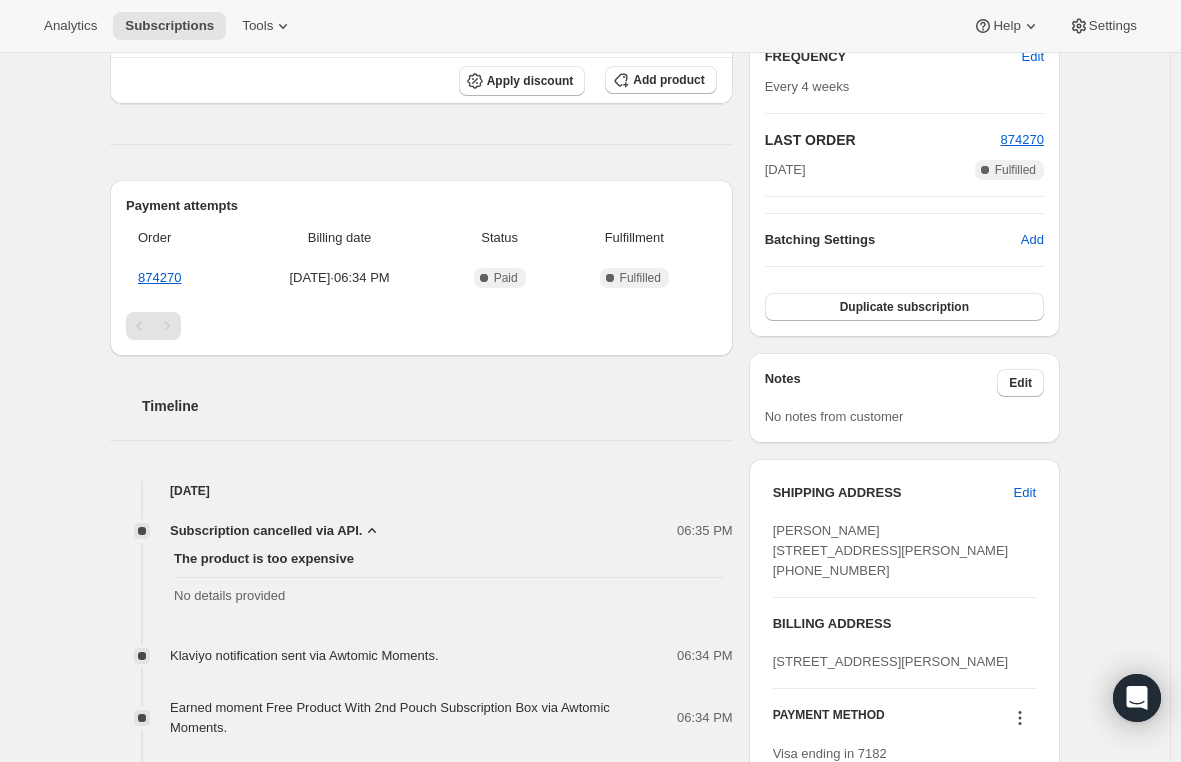 click on "Subscription cancelled via API." at bounding box center (266, 531) 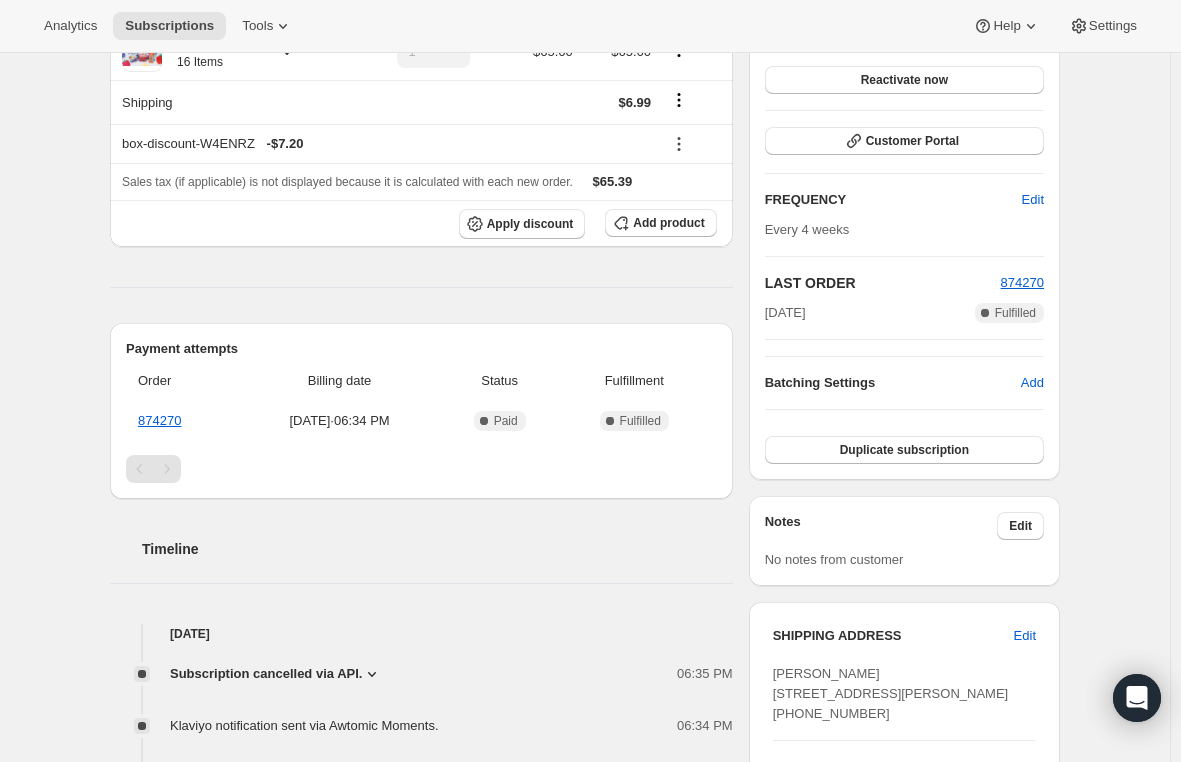 scroll, scrollTop: 0, scrollLeft: 0, axis: both 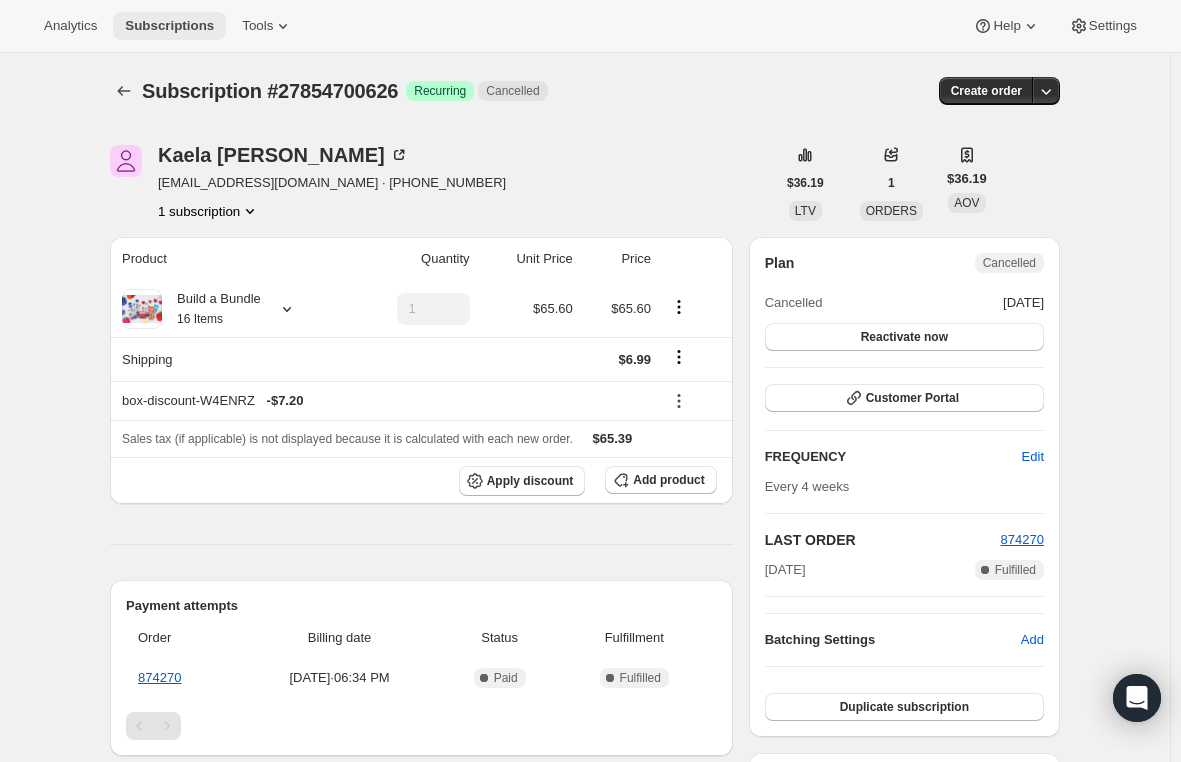 click on "Subscriptions" at bounding box center (169, 26) 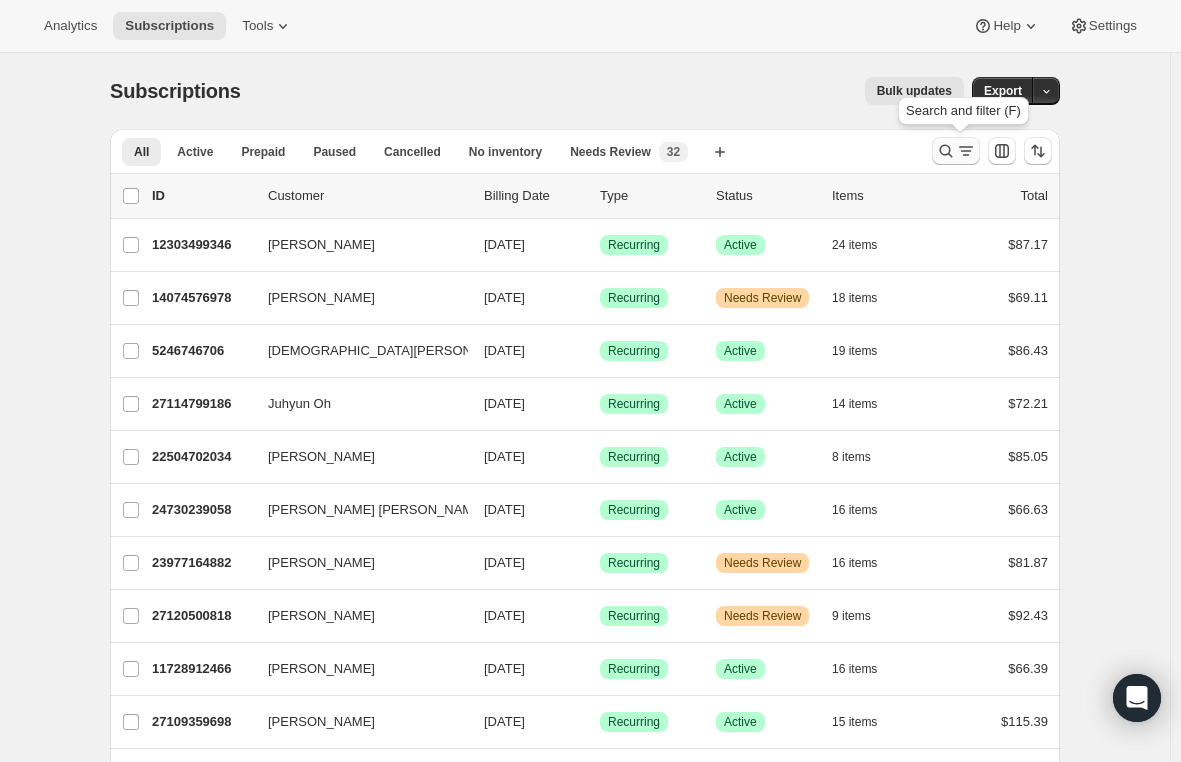 click 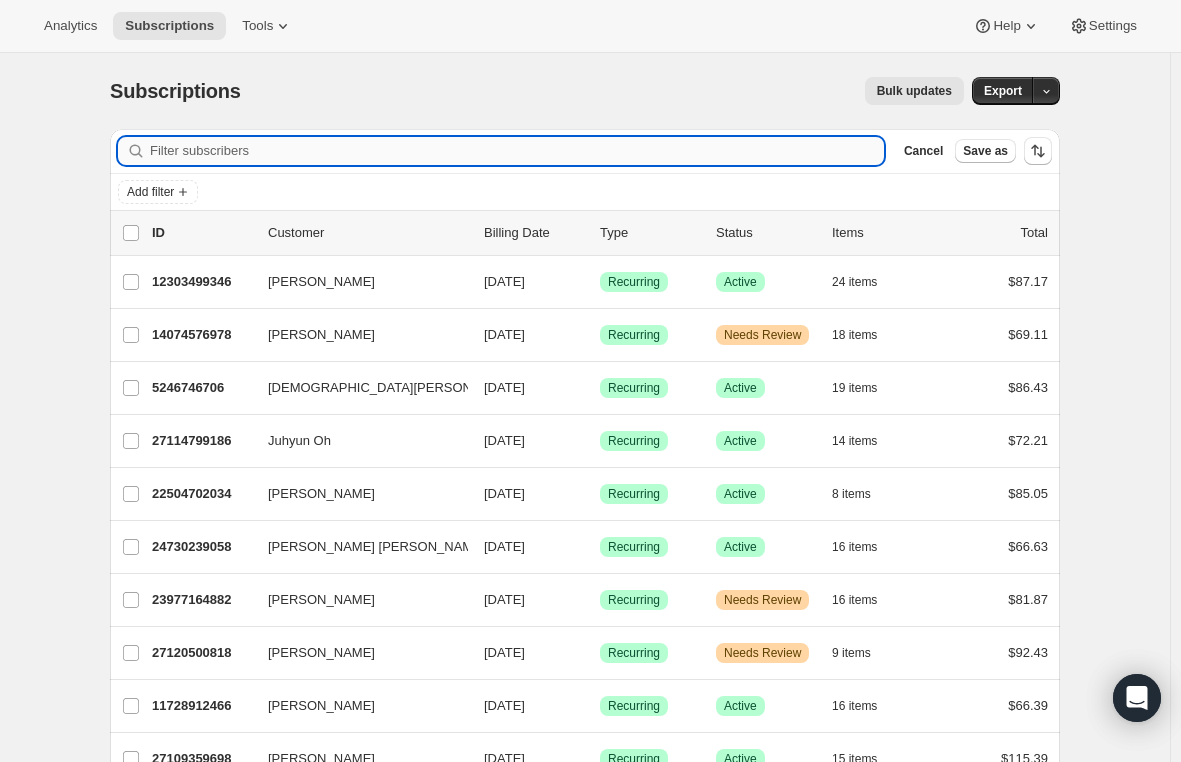 click on "Filter subscribers" at bounding box center (517, 151) 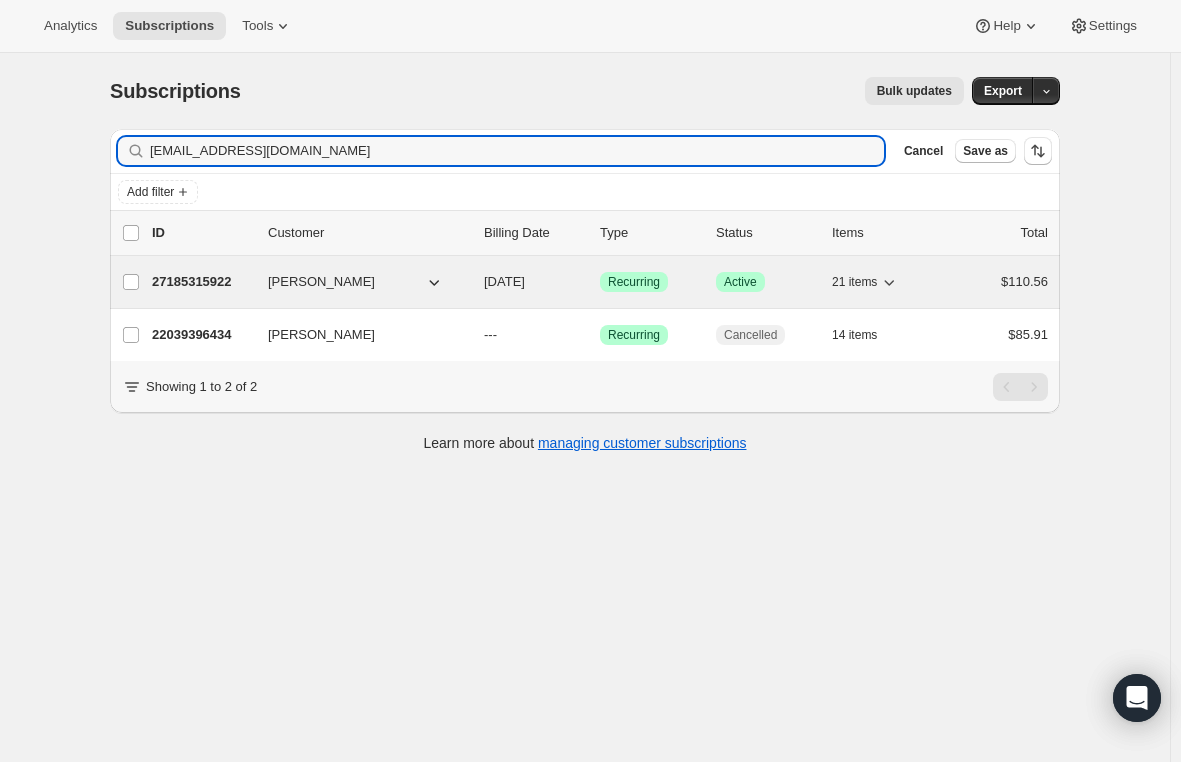 type on "skyegreenfieldcohen@gmail.com" 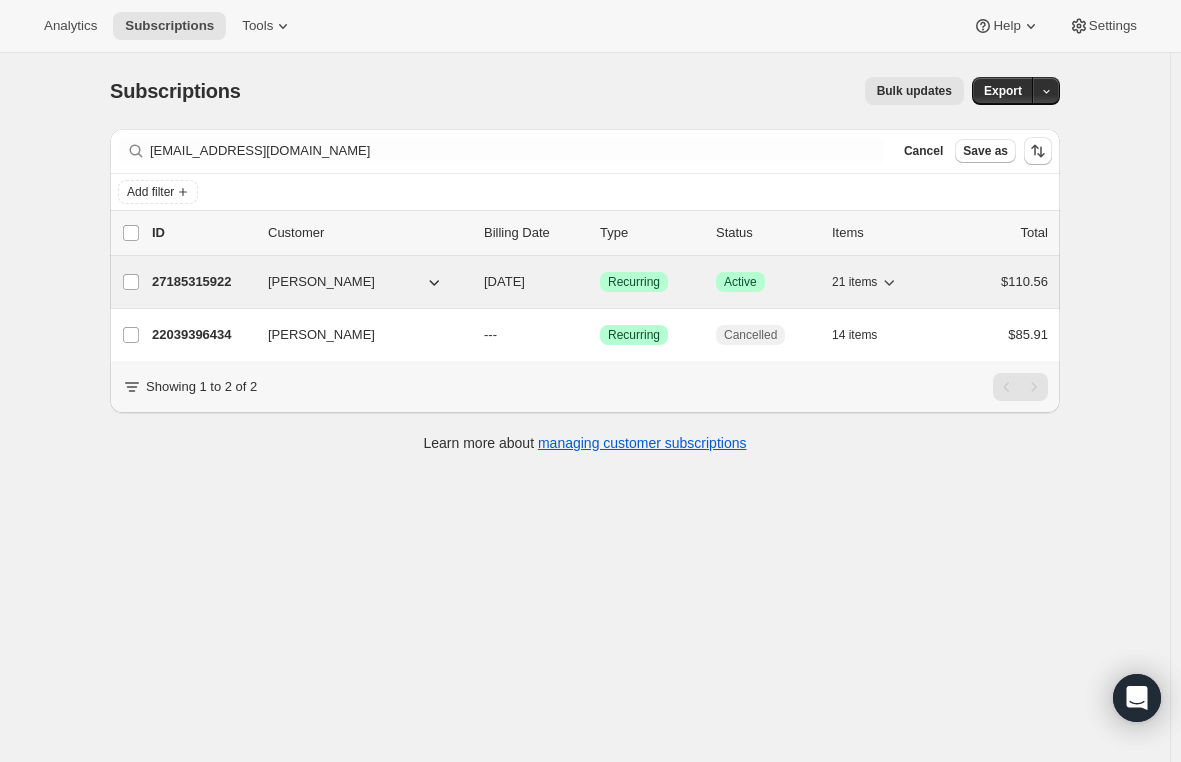 click on "27185315922" at bounding box center (202, 282) 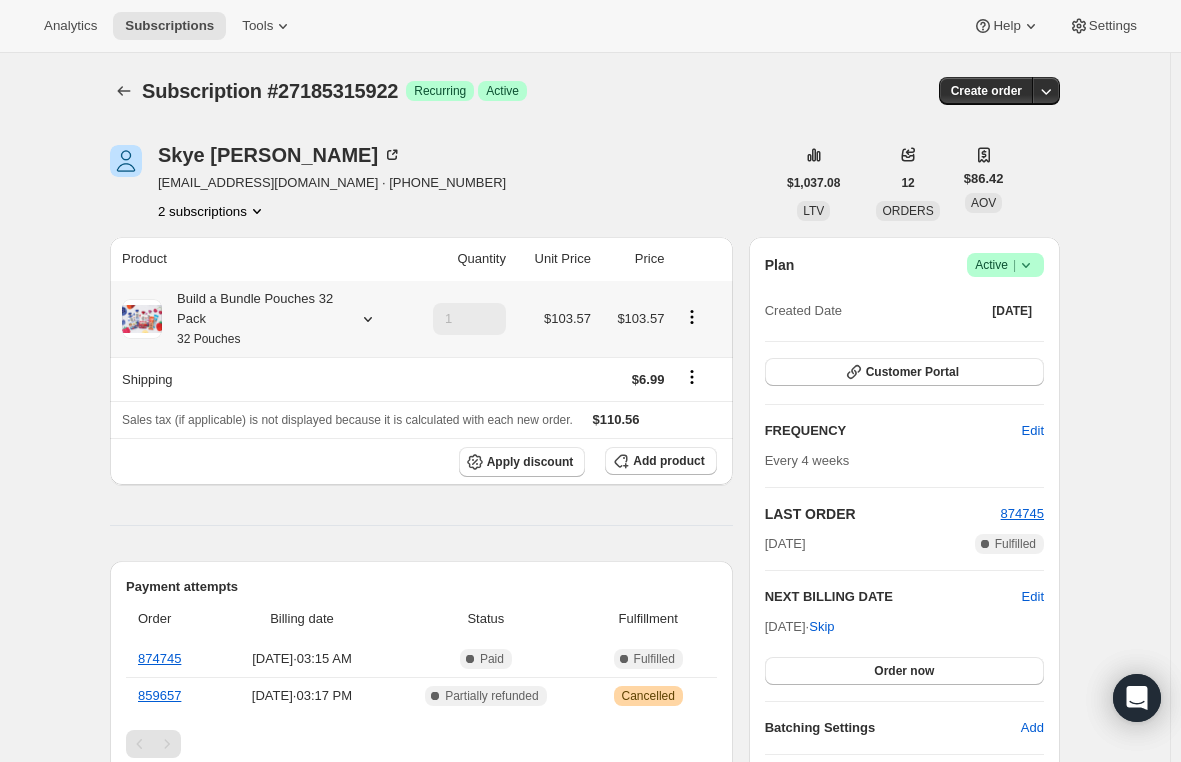 click on "Build a Bundle Pouches 32 Pack 32 Pouches" at bounding box center [252, 319] 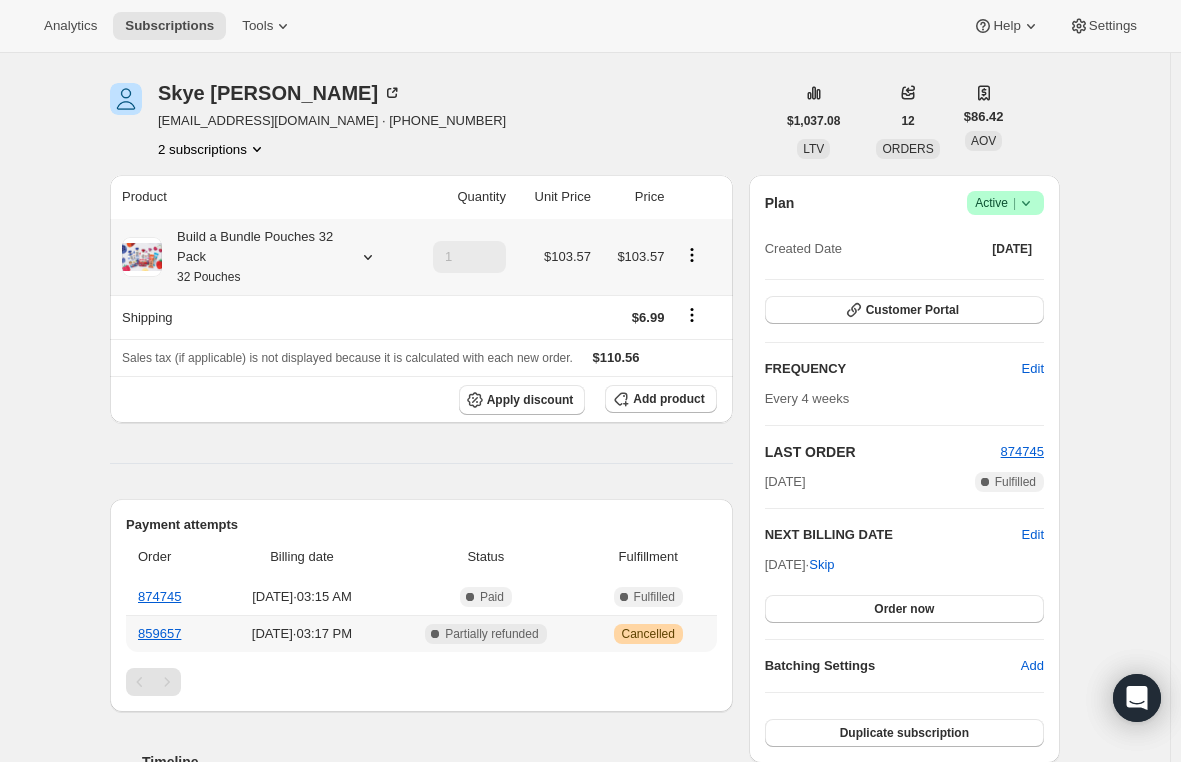 scroll, scrollTop: 0, scrollLeft: 0, axis: both 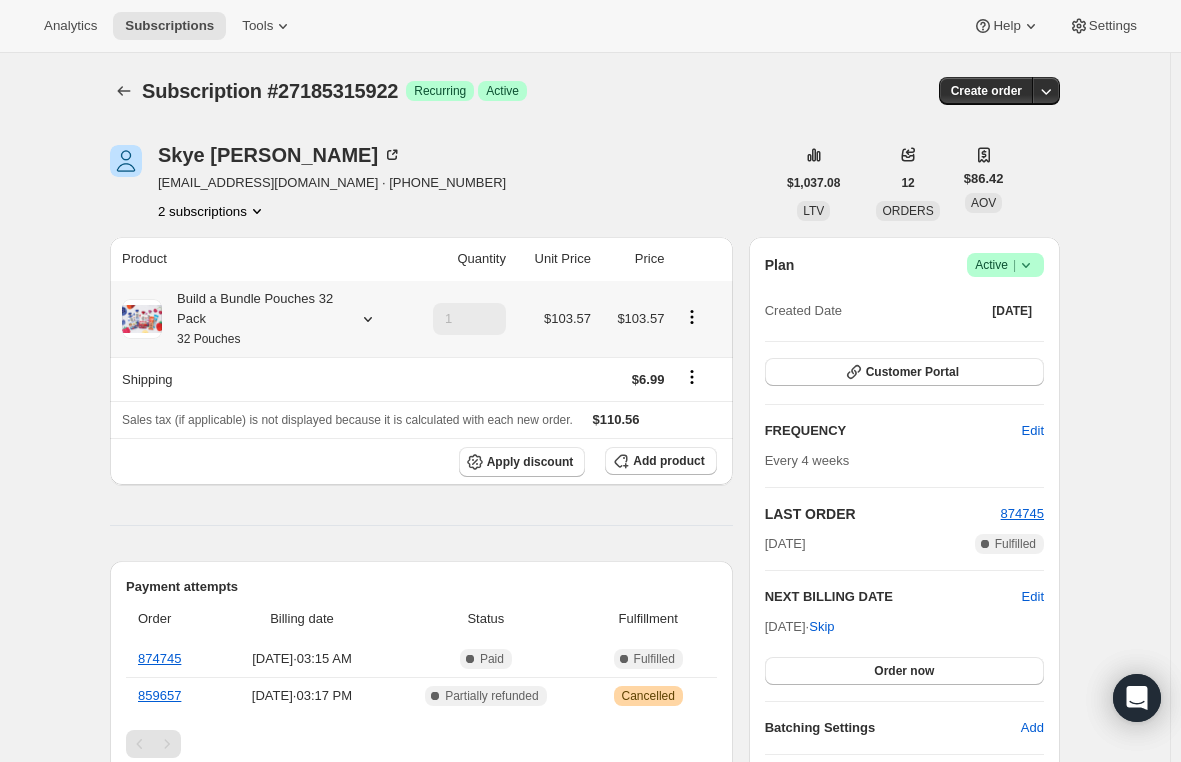 click on "Build a Bundle Pouches 32 Pack 32 Pouches" at bounding box center [252, 319] 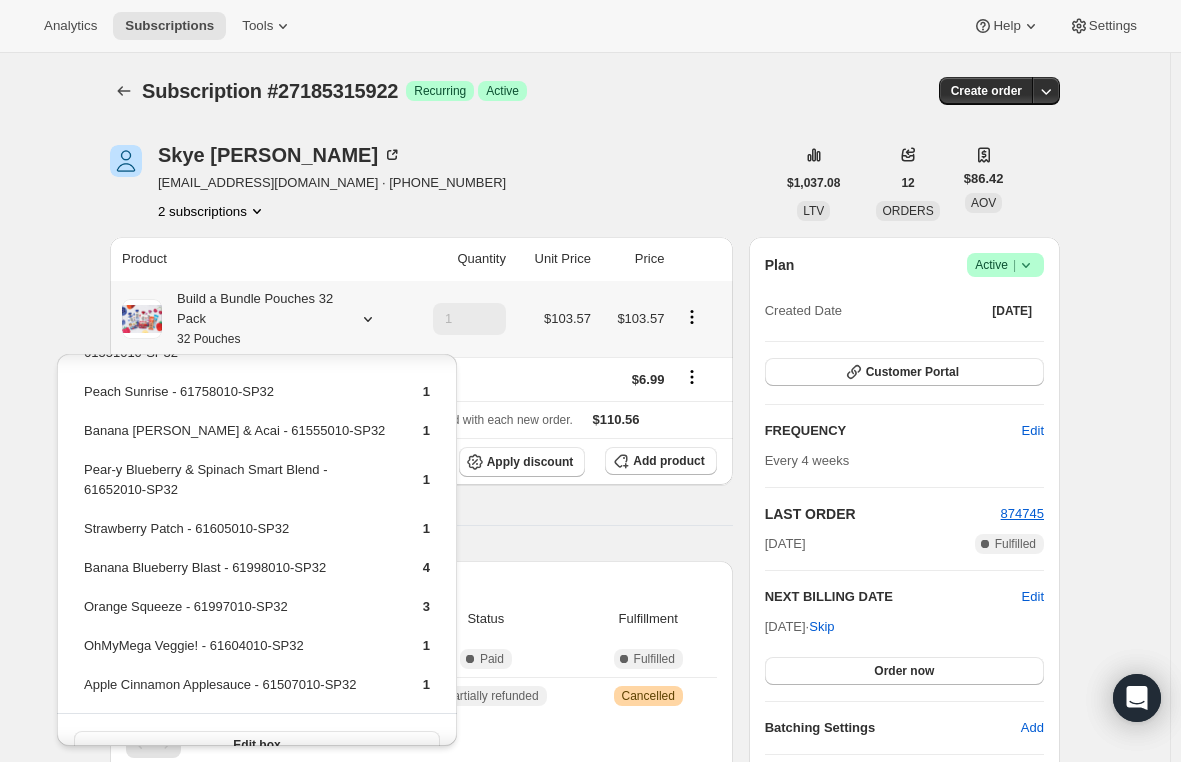 scroll, scrollTop: 676, scrollLeft: 0, axis: vertical 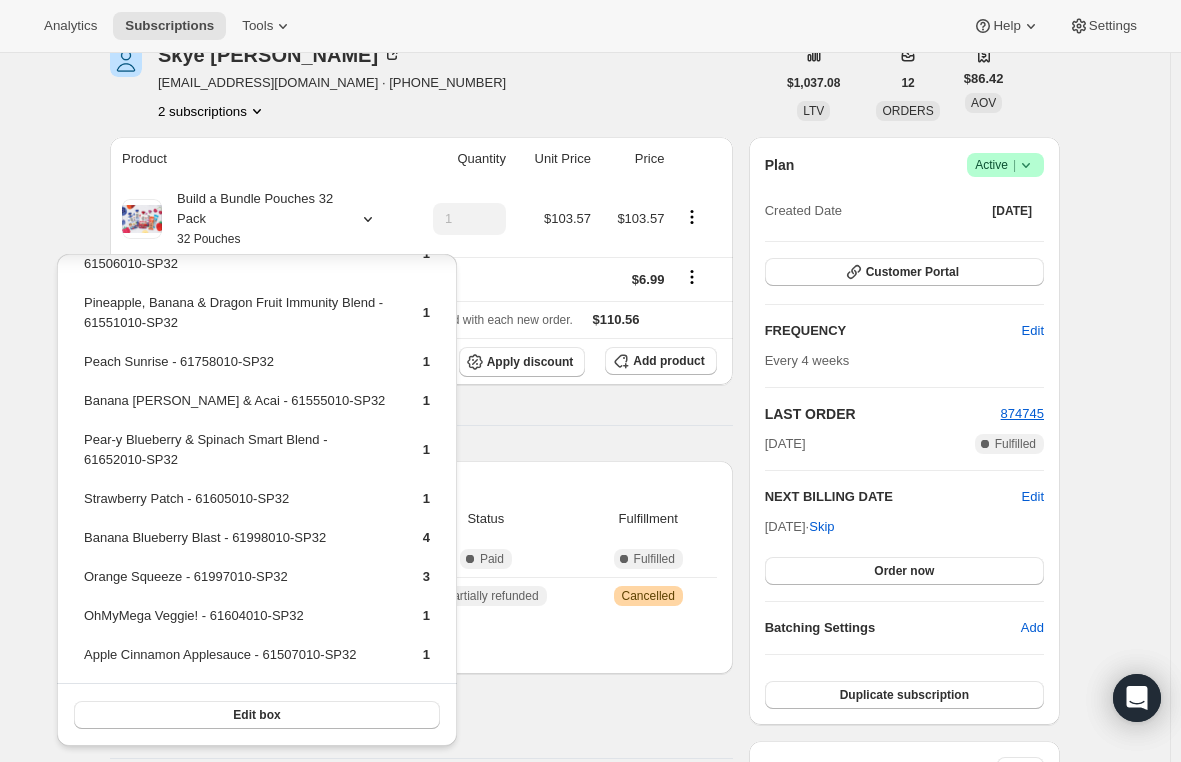 click on "Subscription #27185315922. This page is ready Subscription #27185315922 Success Recurring Success Active Create order Skye   Cohen skyegreenfieldcohen@gmail.com · +19177431371 2 subscriptions $1,037.08 LTV 12 ORDERS $86.42 AOV Product Quantity Unit Price Price Build a Bundle Pouches 32 Pack 32 Pouches 1 $103.57 $103.57 Shipping $6.99 Sales tax (if applicable) is not displayed because it is calculated with each new order.   $110.56 Apply discount Add product Payment attempts Order Billing date Status Fulfillment 874745 Jul 19, 2025  ·  03:15 AM  Complete Paid  Complete Fulfilled 859657 Jun 21, 2025  ·  03:17 PM  Complete Partially refunded Warning Cancelled Timeline Jul 19, 2025 Klaviyo notification sent via Awtomic Moments. 03:26 AM Earned moment Free Cocoyo Mixed Berry Pouch with 3rd Subscription Box via Awtomic Moments. 03:26 AM Order processed successfully.  View order 03:15 AM 03:26 AM Jul 18, 2025 3 Pear & Blueberry Baby Oatmeal Blend  - 61722010-16A (One-time)  added to subscription via  .  04:19 PM" at bounding box center (585, 879) 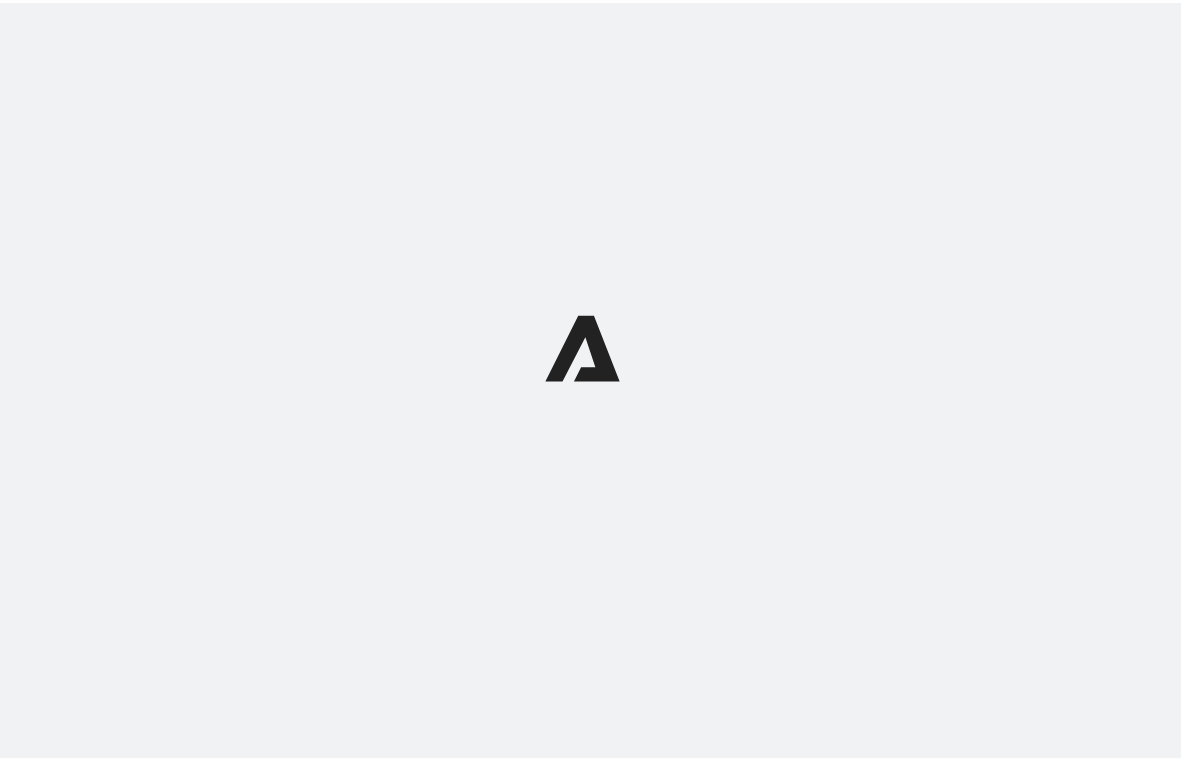 scroll, scrollTop: 0, scrollLeft: 0, axis: both 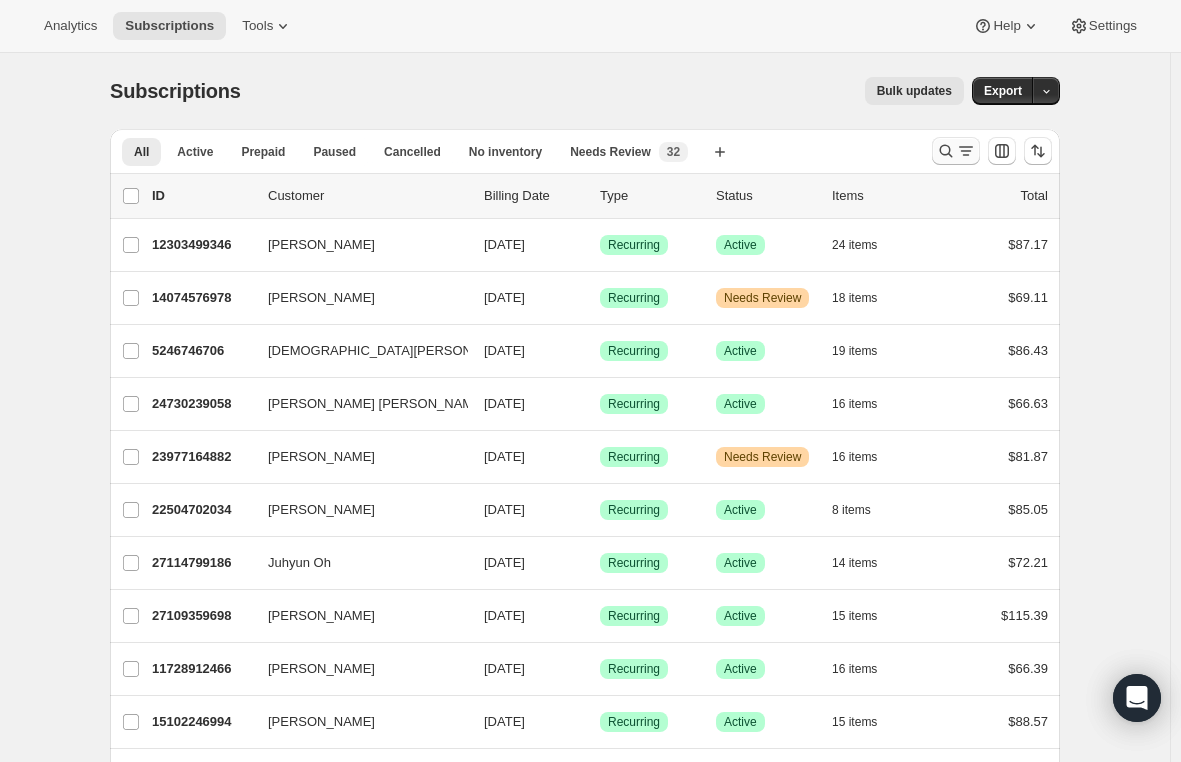 click 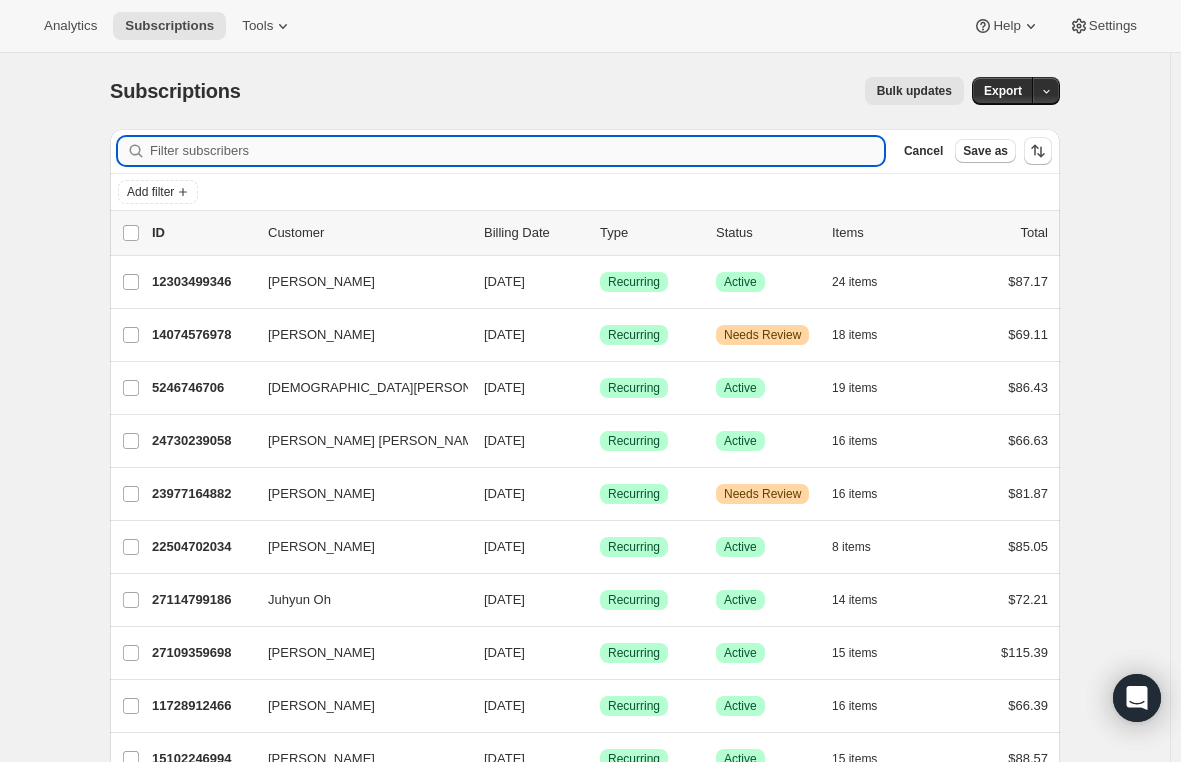click on "Filter subscribers" at bounding box center [517, 151] 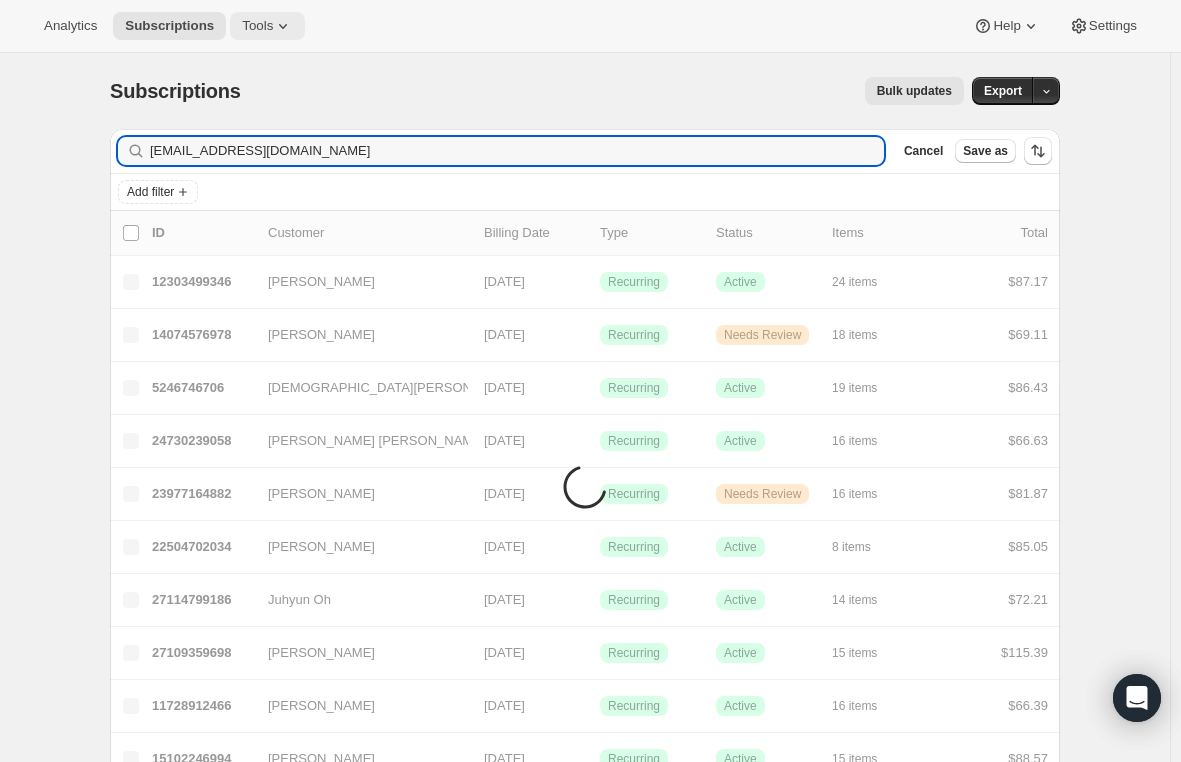 type on "vanfallyn@gmail.com" 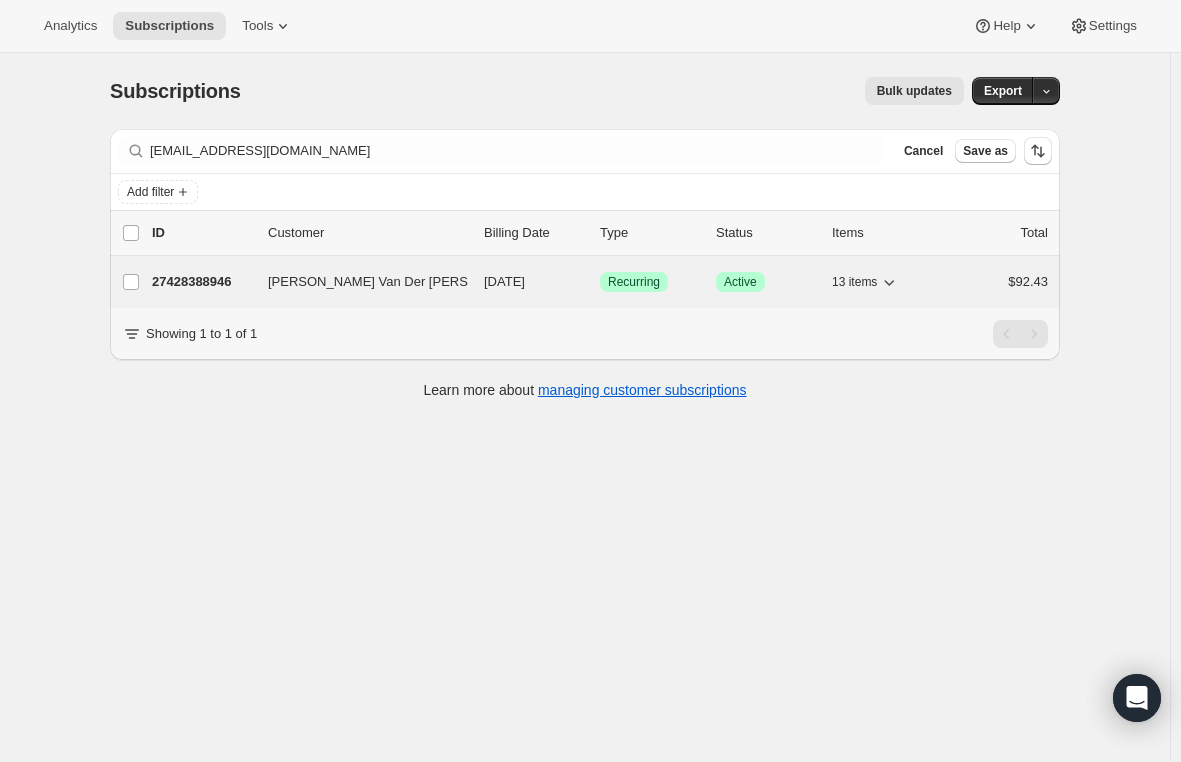 click on "27428388946" at bounding box center [202, 282] 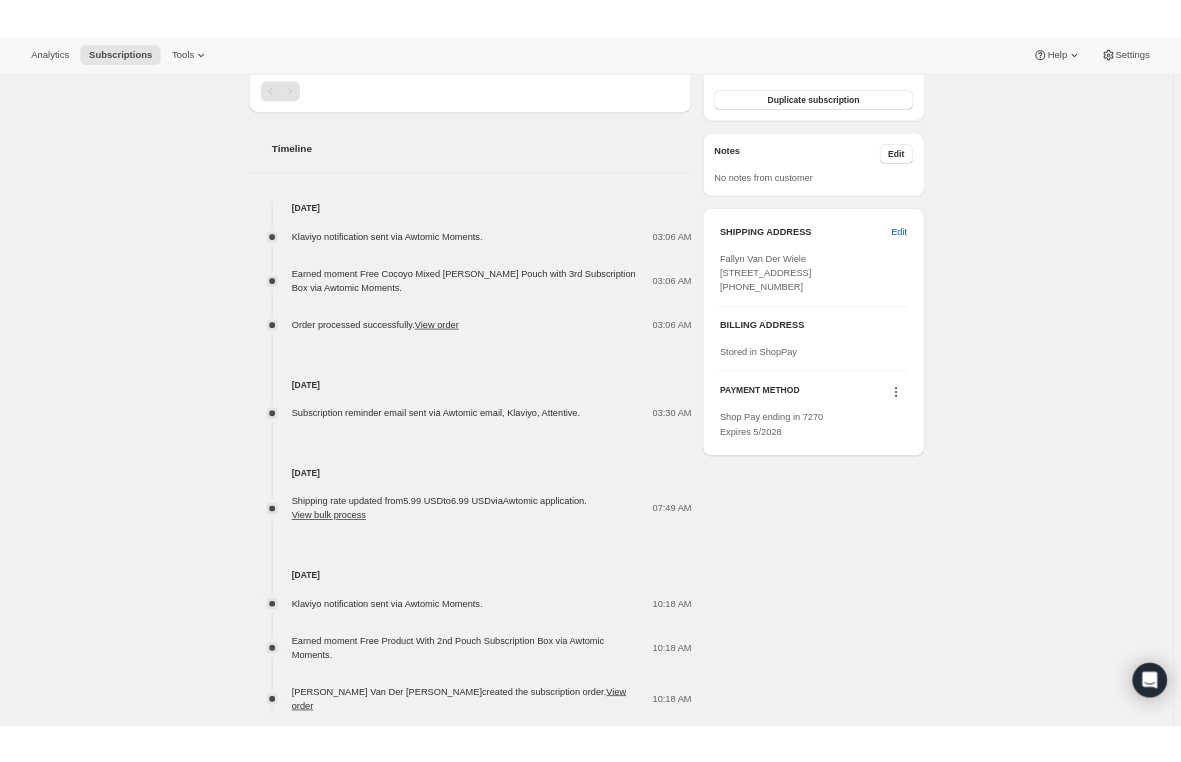 scroll, scrollTop: 707, scrollLeft: 0, axis: vertical 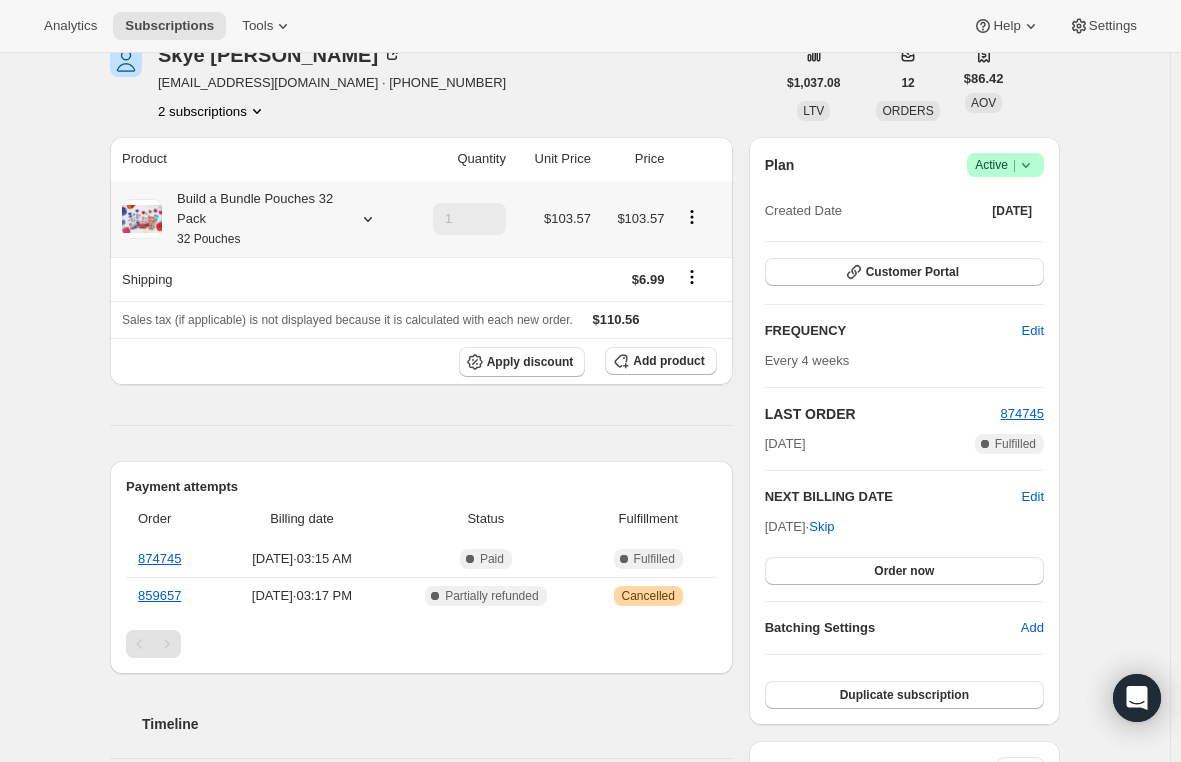 click on "Build a Bundle Pouches 32 Pack 32 Pouches" at bounding box center [252, 219] 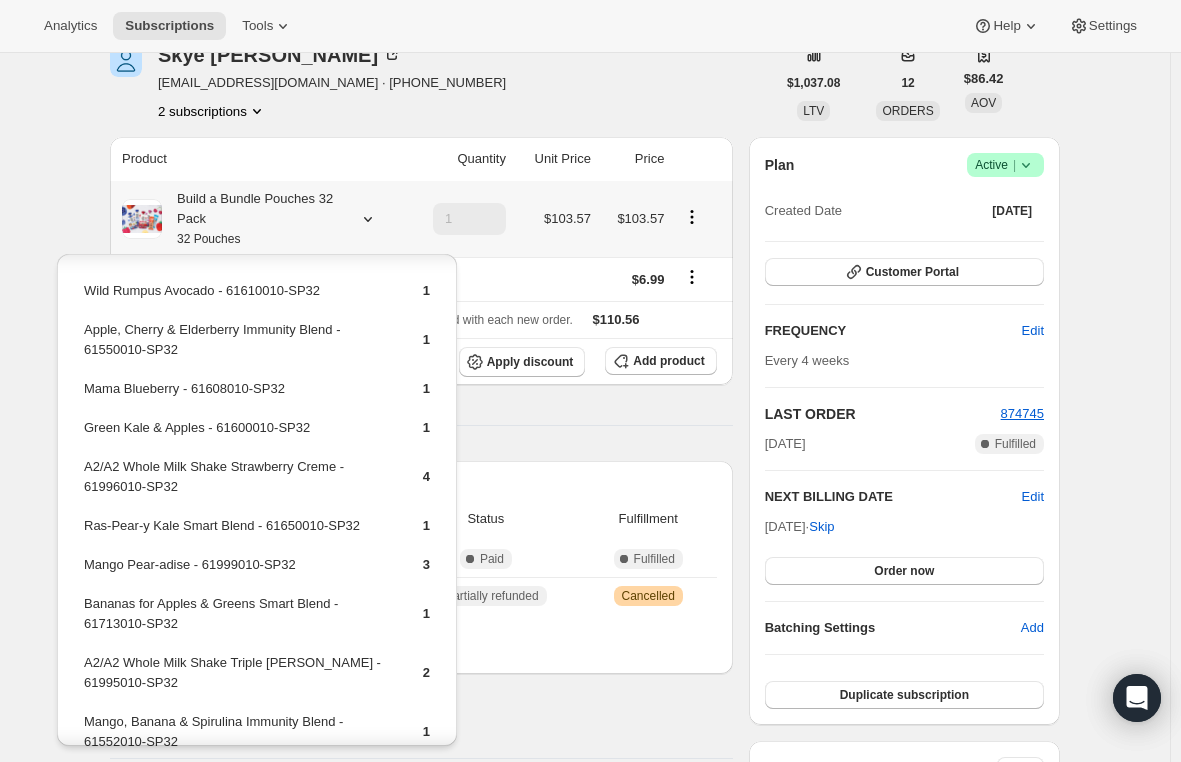 scroll, scrollTop: 100, scrollLeft: 0, axis: vertical 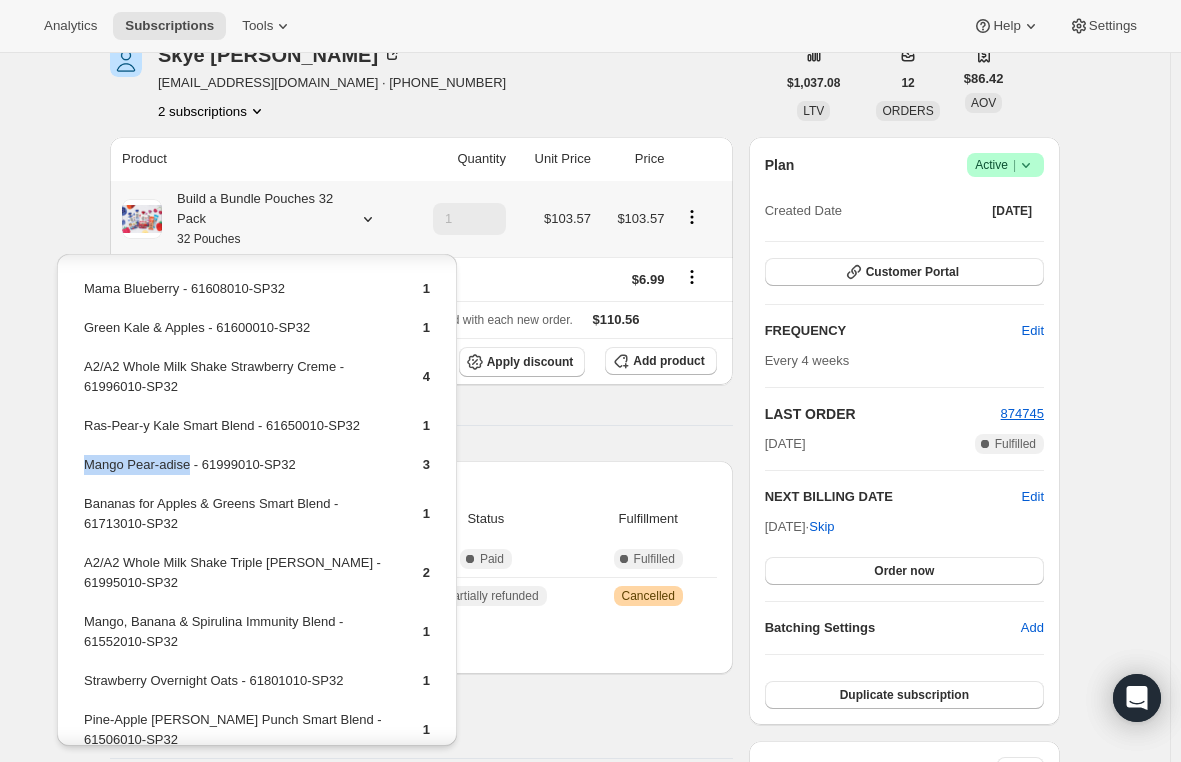 drag, startPoint x: 186, startPoint y: 462, endPoint x: 82, endPoint y: 474, distance: 104.69002 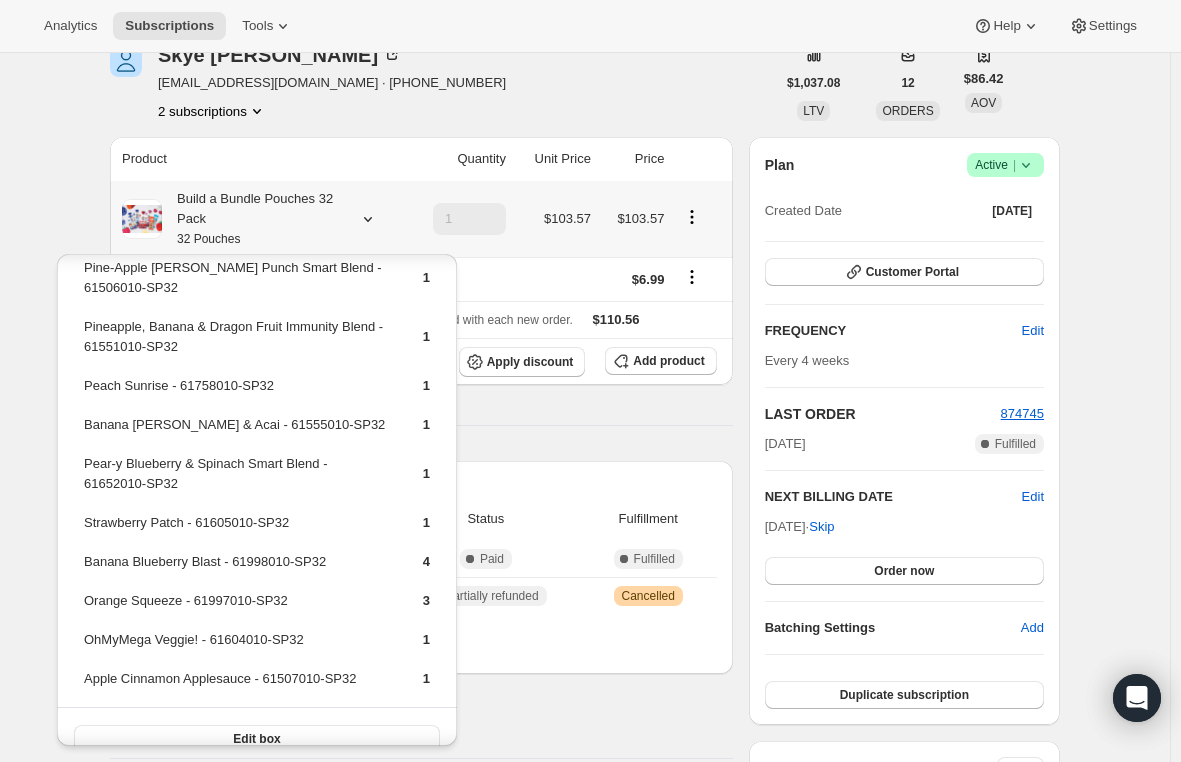 scroll, scrollTop: 576, scrollLeft: 0, axis: vertical 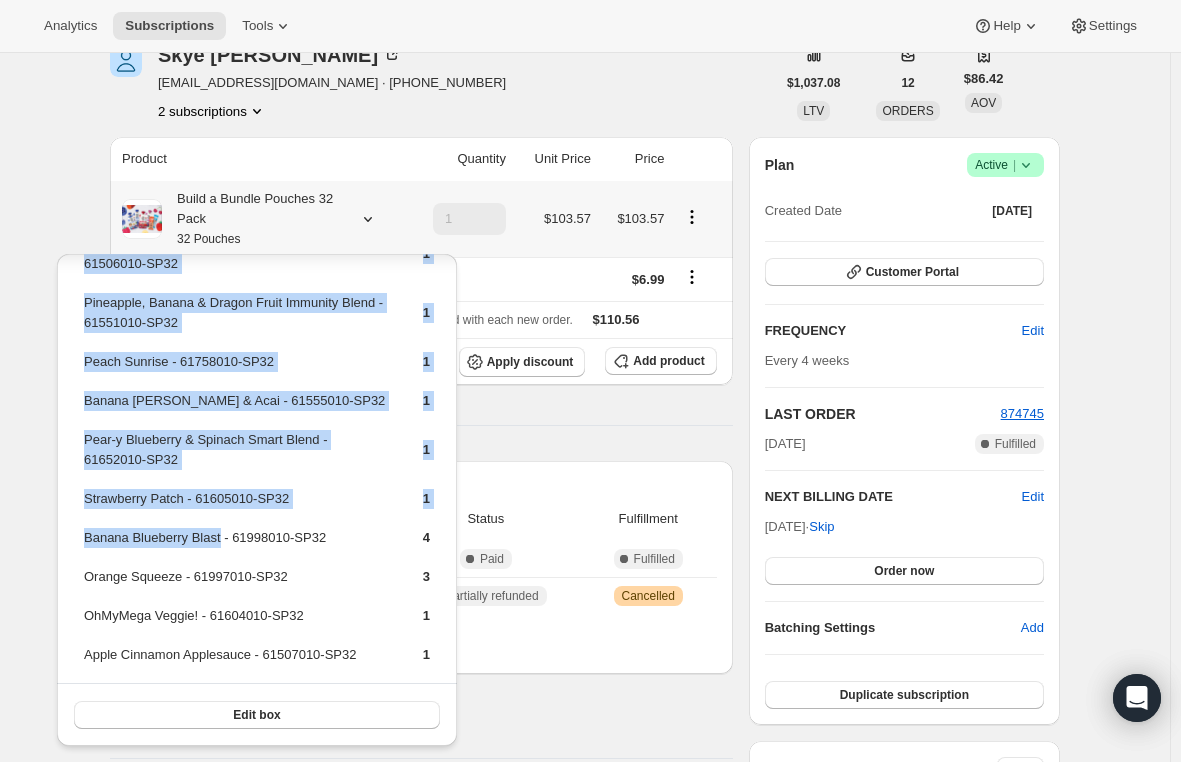 drag, startPoint x: 216, startPoint y: 545, endPoint x: 78, endPoint y: 561, distance: 138.92444 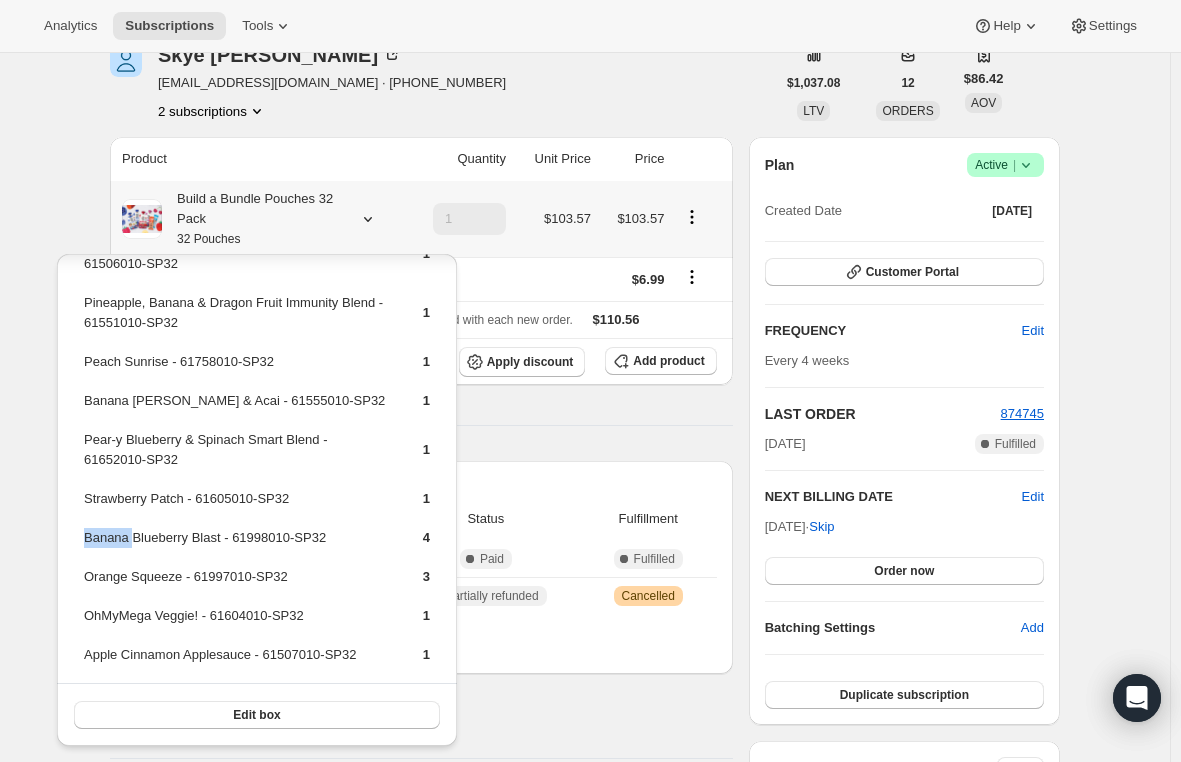 click on "Banana Blueberry Blast - 61998010-SP32" at bounding box center [236, 545] 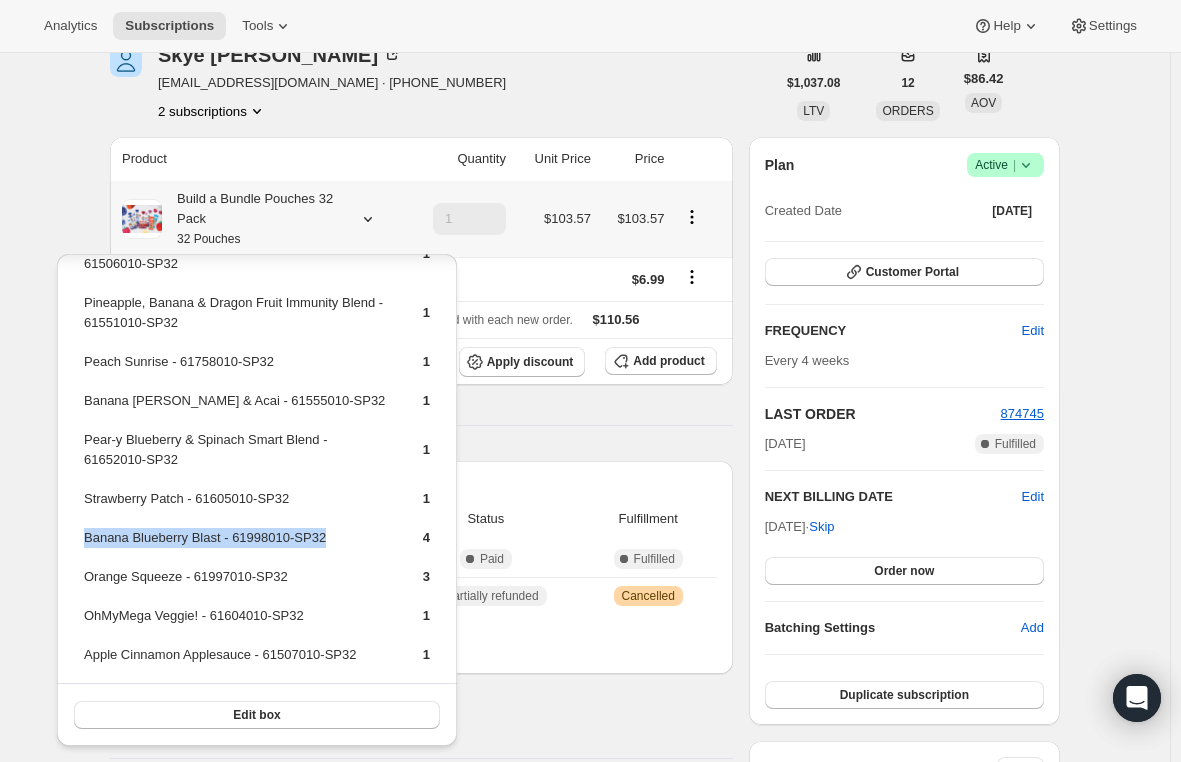 click on "Banana Blueberry Blast - 61998010-SP32" at bounding box center [236, 545] 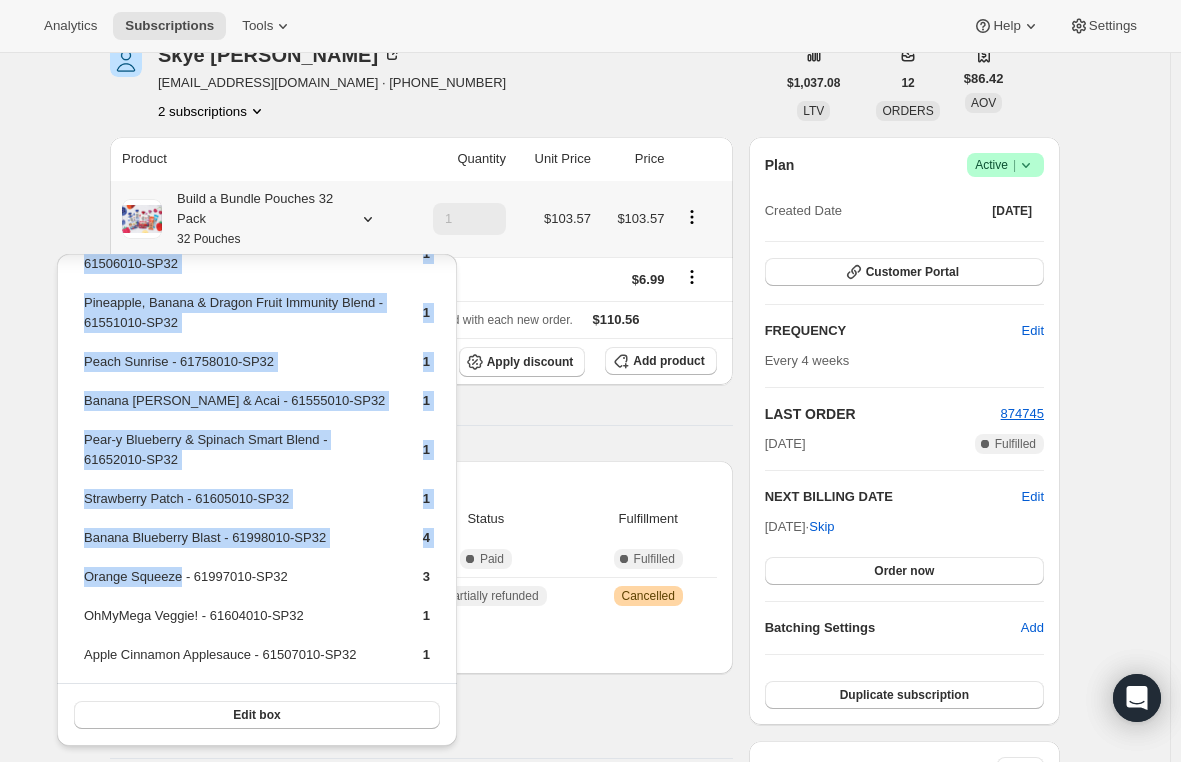 drag, startPoint x: 177, startPoint y: 578, endPoint x: 80, endPoint y: 580, distance: 97.020615 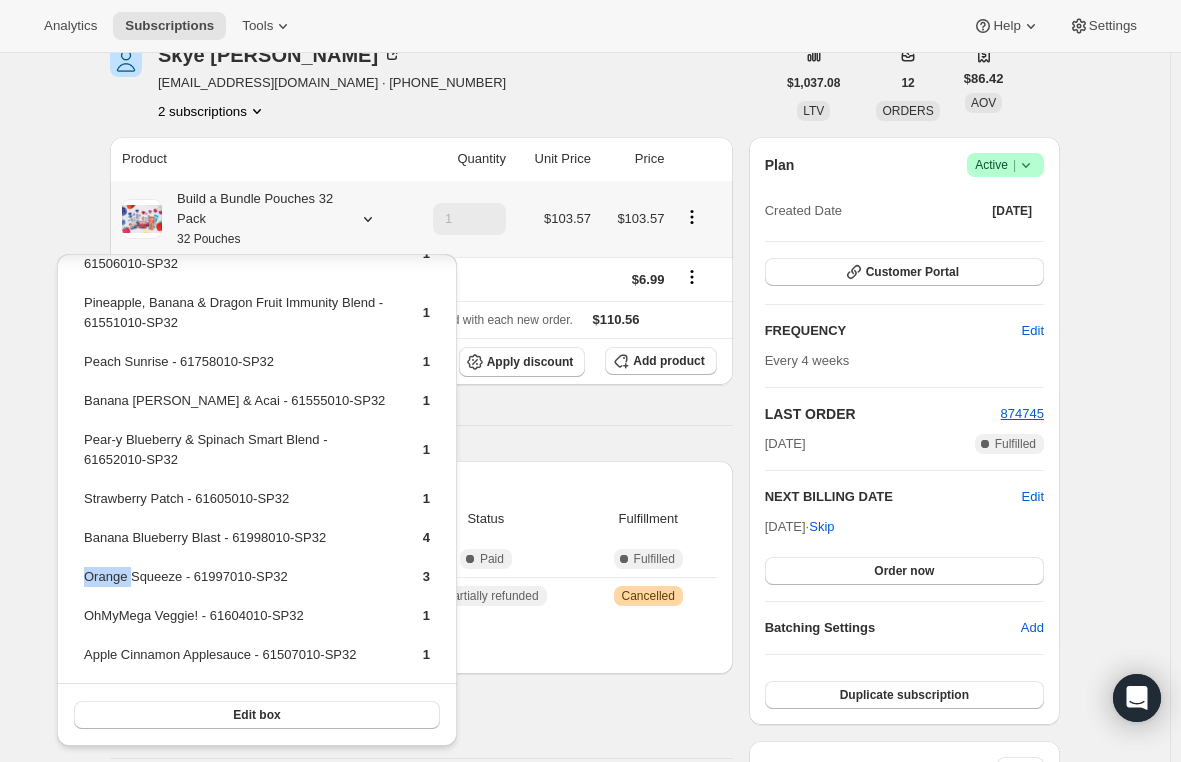 click on "Orange Squeeze - 61997010-SP32" at bounding box center (236, 584) 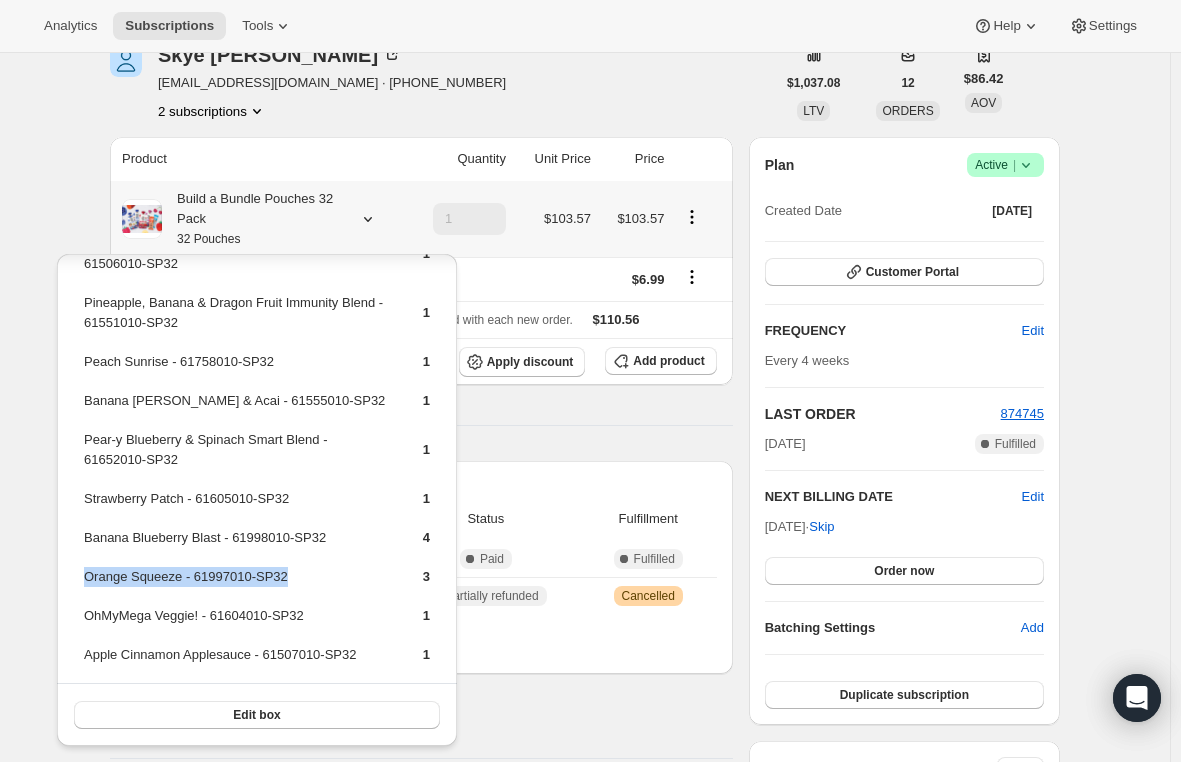 click on "Orange Squeeze - 61997010-SP32" at bounding box center [236, 584] 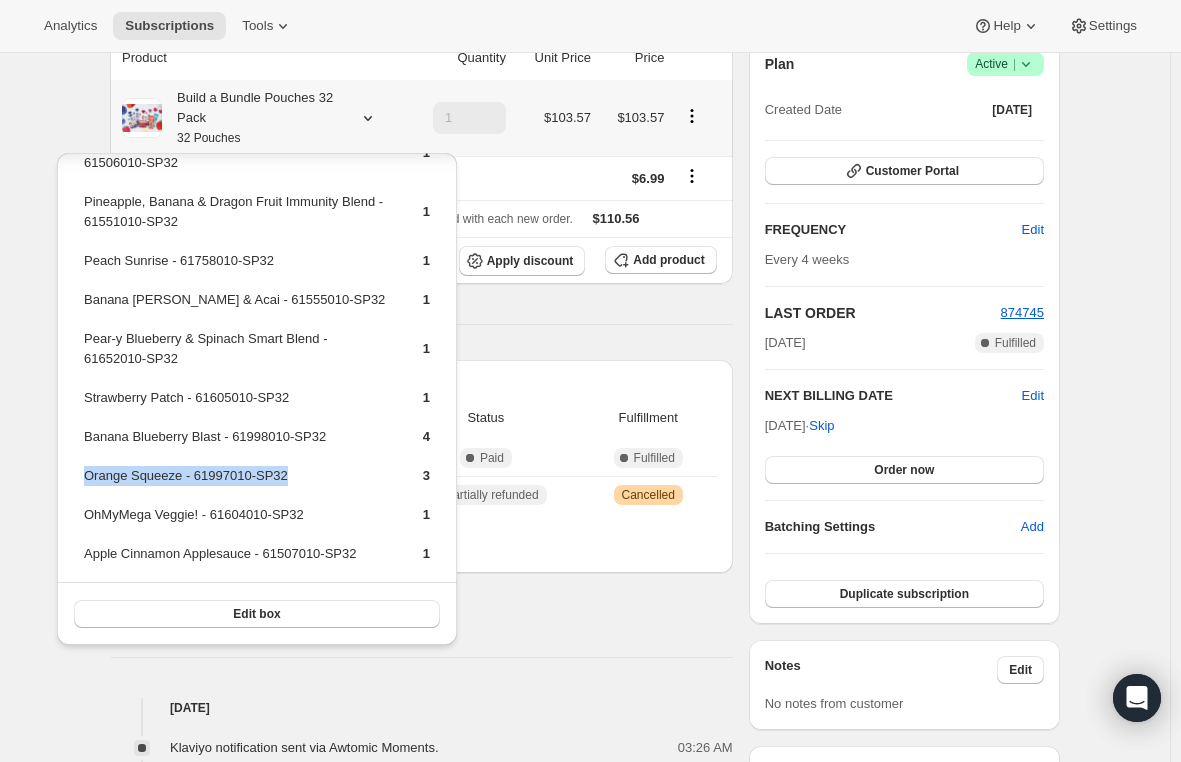 scroll, scrollTop: 568, scrollLeft: 0, axis: vertical 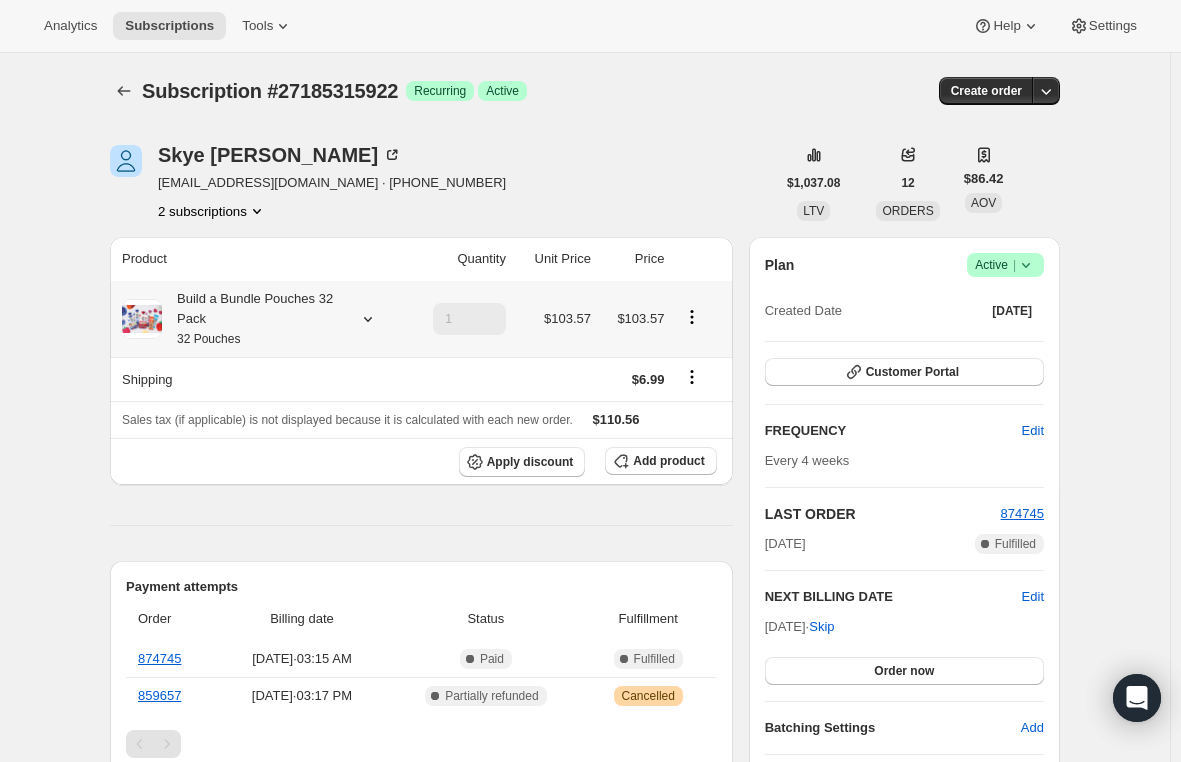 click on "Build a Bundle Pouches 32 Pack 32 Pouches" at bounding box center [252, 319] 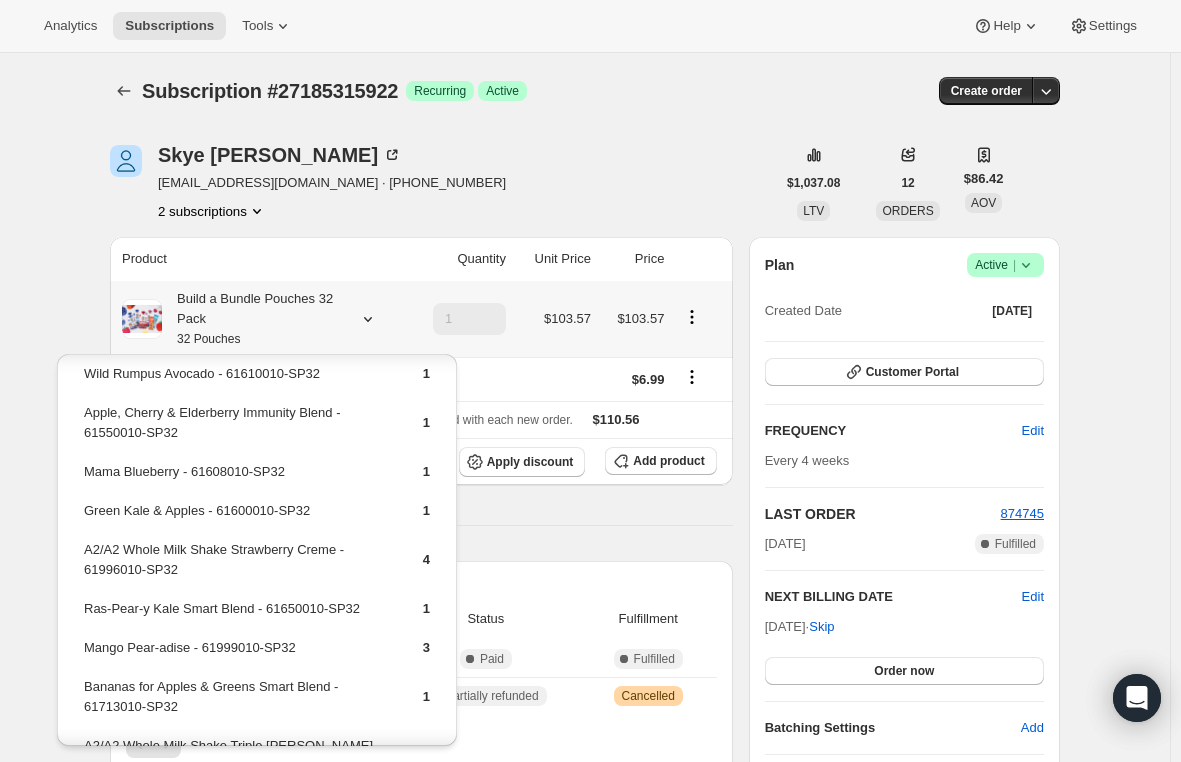 scroll, scrollTop: 0, scrollLeft: 0, axis: both 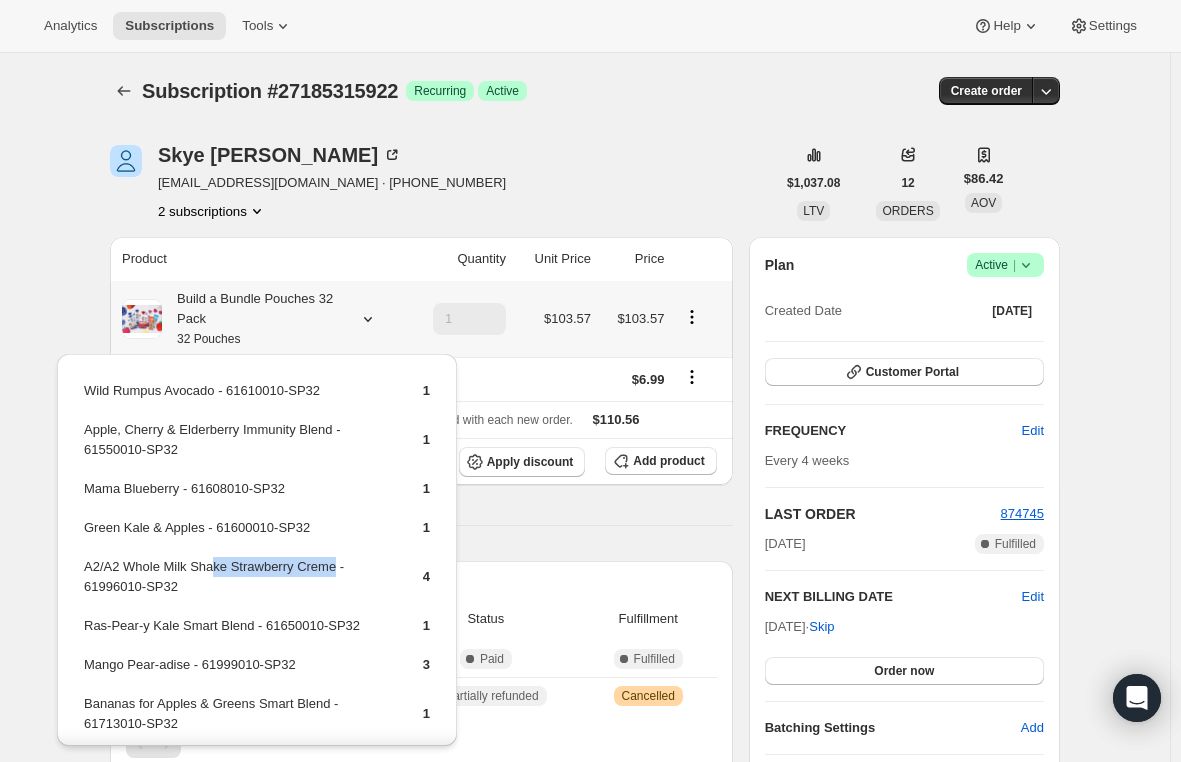 drag, startPoint x: 331, startPoint y: 567, endPoint x: 178, endPoint y: 565, distance: 153.01308 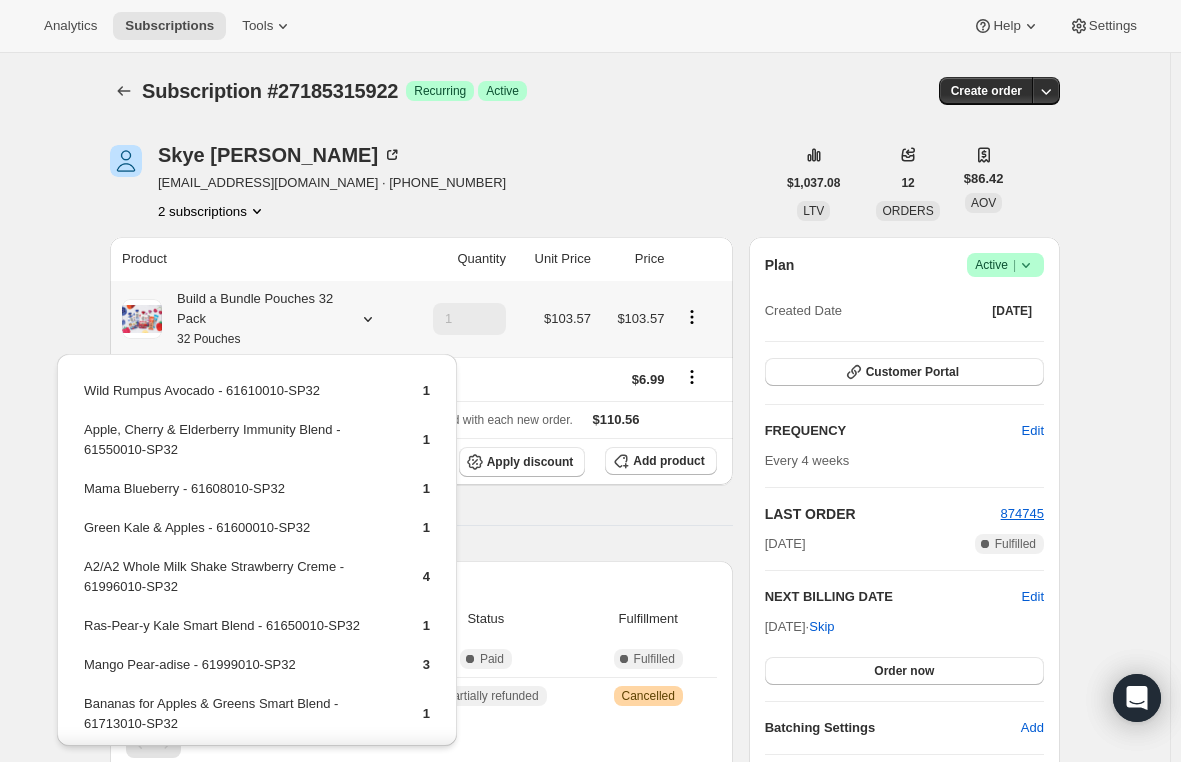 click on "A2/A2 Whole Milk Shake Strawberry Creme - 61996010-SP32" at bounding box center [236, 584] 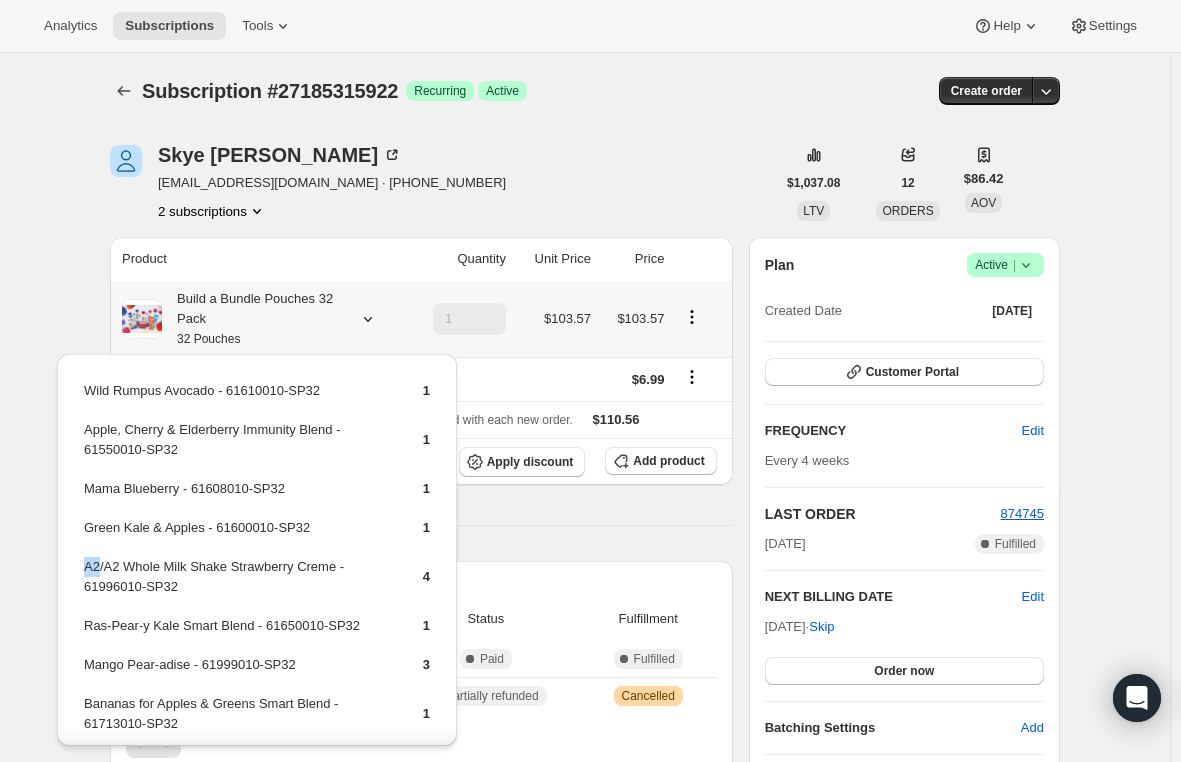 click on "A2/A2 Whole Milk Shake Strawberry Creme - 61996010-SP32" at bounding box center (236, 584) 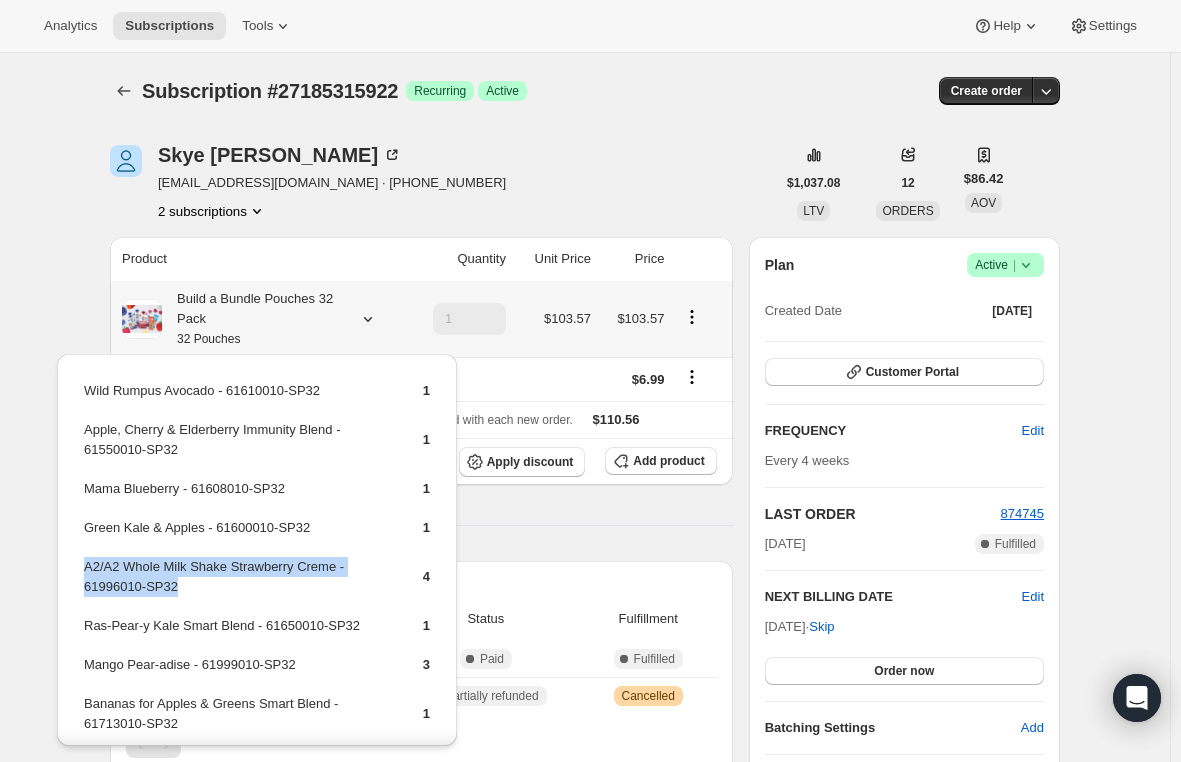 click on "A2/A2 Whole Milk Shake Strawberry Creme - 61996010-SP32" at bounding box center [236, 584] 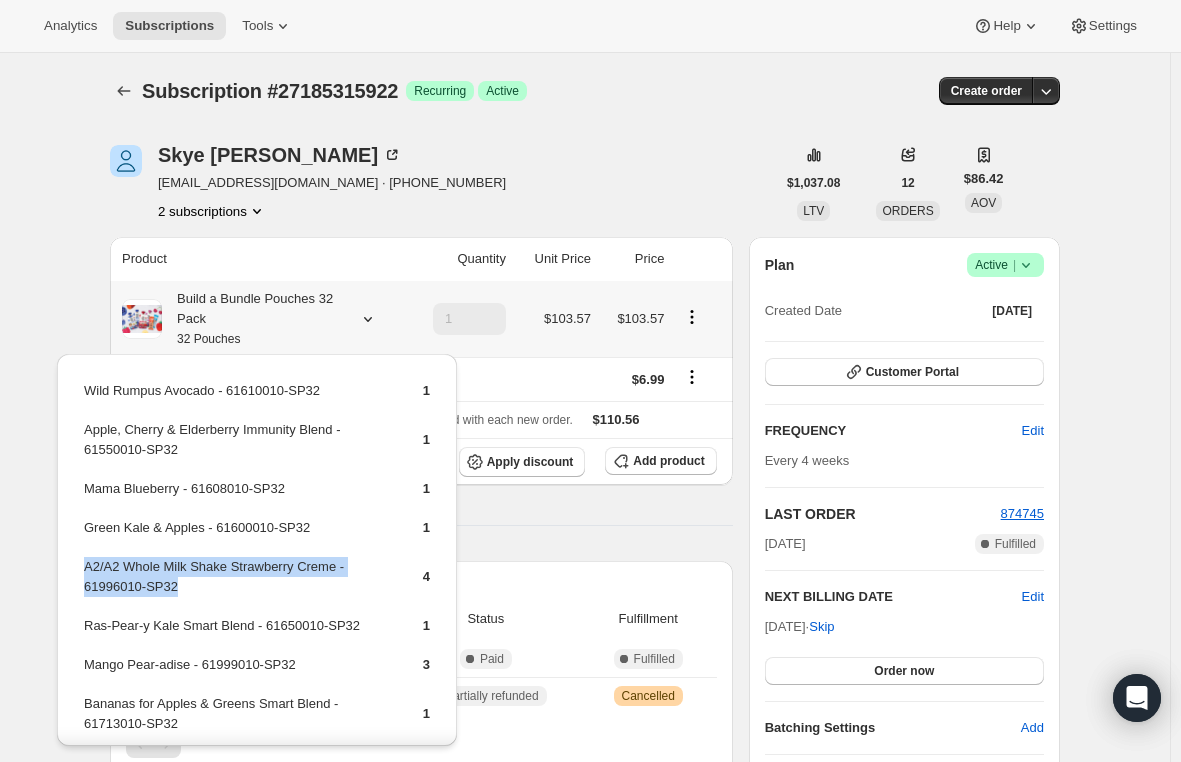 copy on "A2/A2 Whole Milk Shake Strawberry Creme - 61996010-SP32" 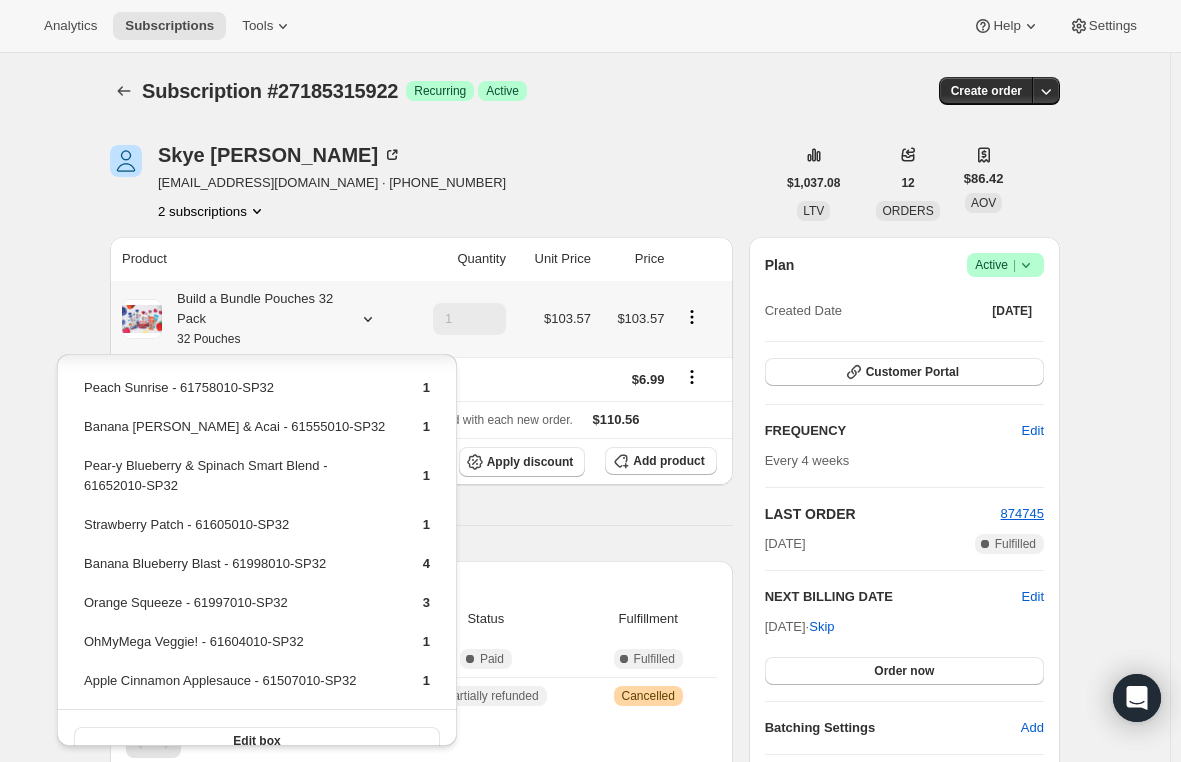 scroll, scrollTop: 676, scrollLeft: 0, axis: vertical 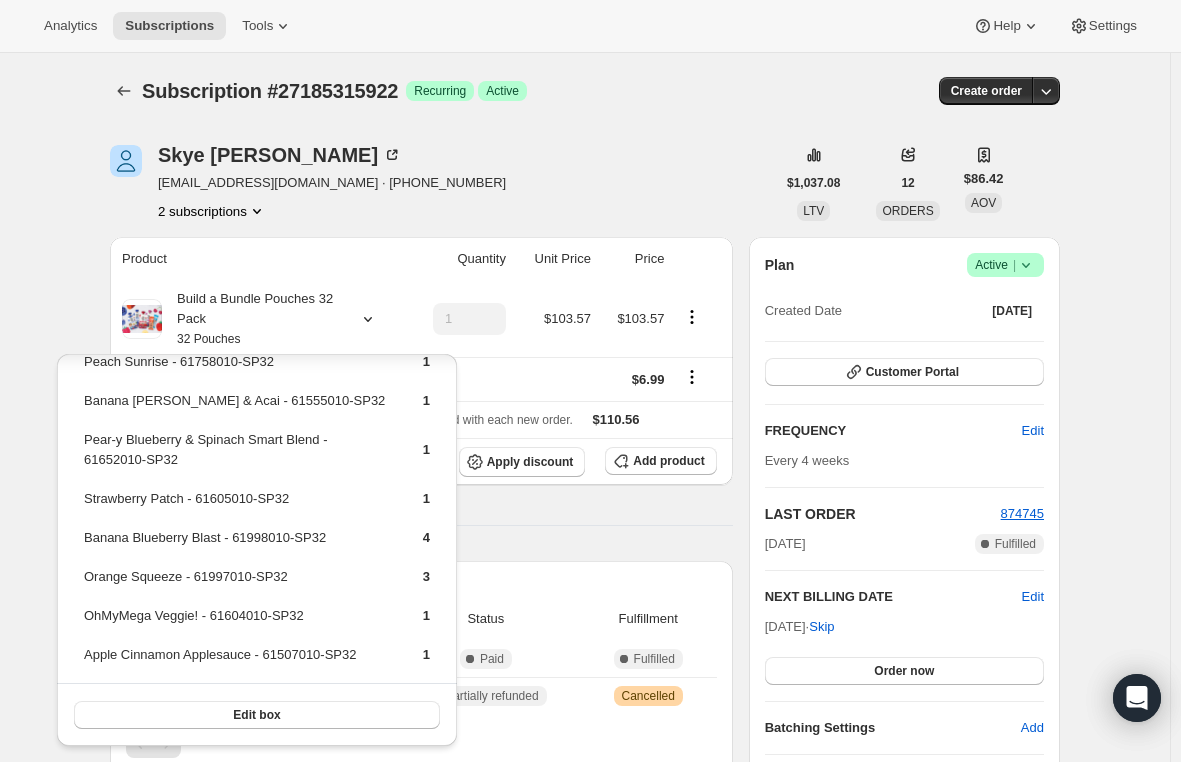 click on "Product Quantity Unit Price Price Build a Bundle Pouches 32 Pack 32 Pouches 1 $103.57 $103.57 Shipping $6.99 Sales tax (if applicable) is not displayed because it is calculated with each new order.   $110.56 Apply discount Add product Payment attempts Order Billing date Status Fulfillment 874745 [DATE]  ·  03:15 AM  Complete Paid  Complete Fulfilled 859657 [DATE]  ·  03:17 PM  Complete Partially refunded Warning Cancelled Timeline [DATE] Klaviyo notification sent via Awtomic Moments. 03:26 AM Earned moment Free Cocoyo Mixed [PERSON_NAME] Pouch with 3rd Subscription Box via Awtomic Moments. 03:26 AM Order processed successfully.  View order 03:15 AM Ras-Pear-y Kale Smart Blend 61650010-16A (one-time), Pear-y Blueberry & Spinach Smart Blend (REWARD) (one-time) and Pear & Blueberry Baby Oatmeal Blend 61722010-16A (one-time) removed from subscription via Awtomic application.  03:26 AM [DATE] 3 Pear & Blueberry Baby Oatmeal Blend  - 61722010-16A (One-time)  added to subscription via  .  04:19 PM" at bounding box center (421, 1041) 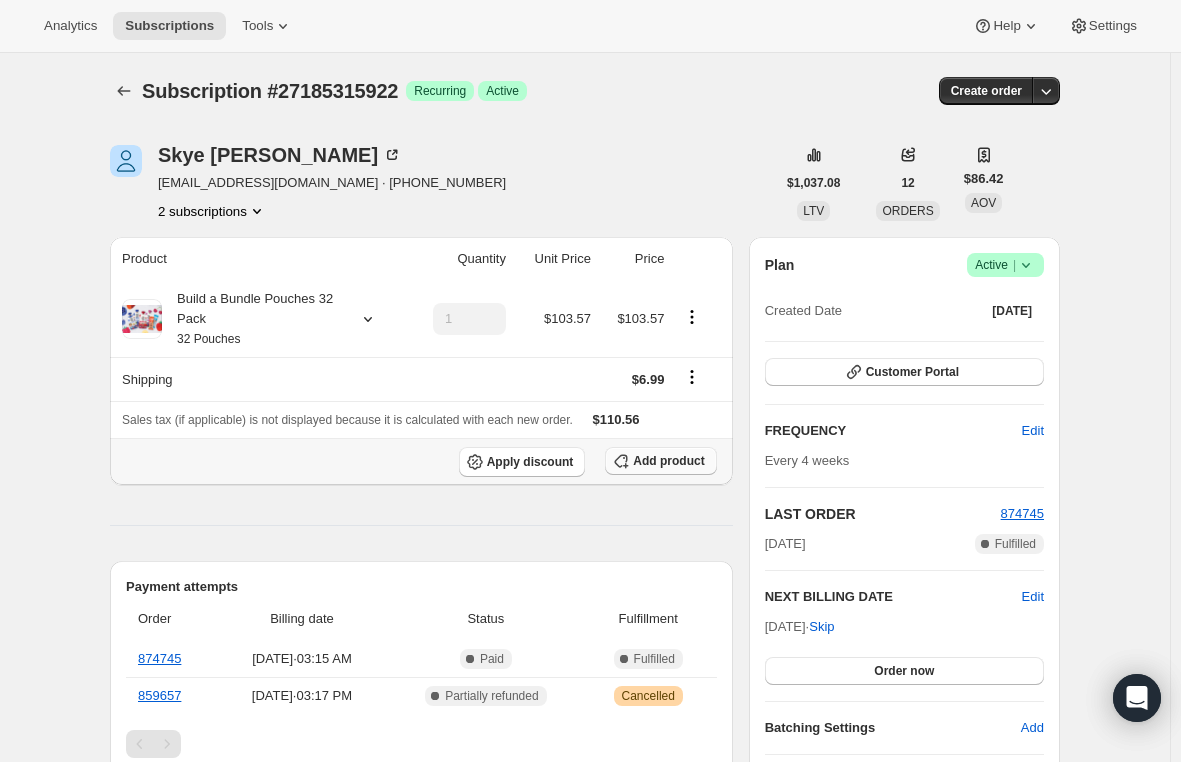 click on "Add product" at bounding box center (668, 461) 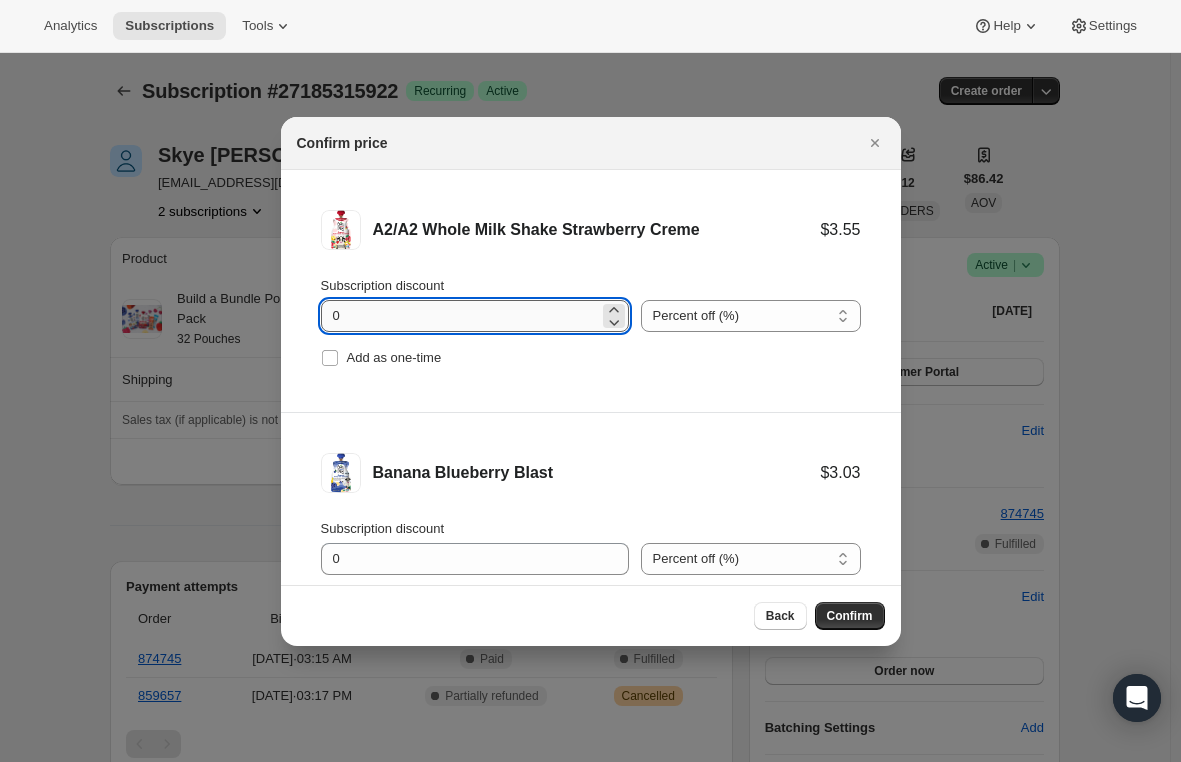 click on "0" at bounding box center (460, 316) 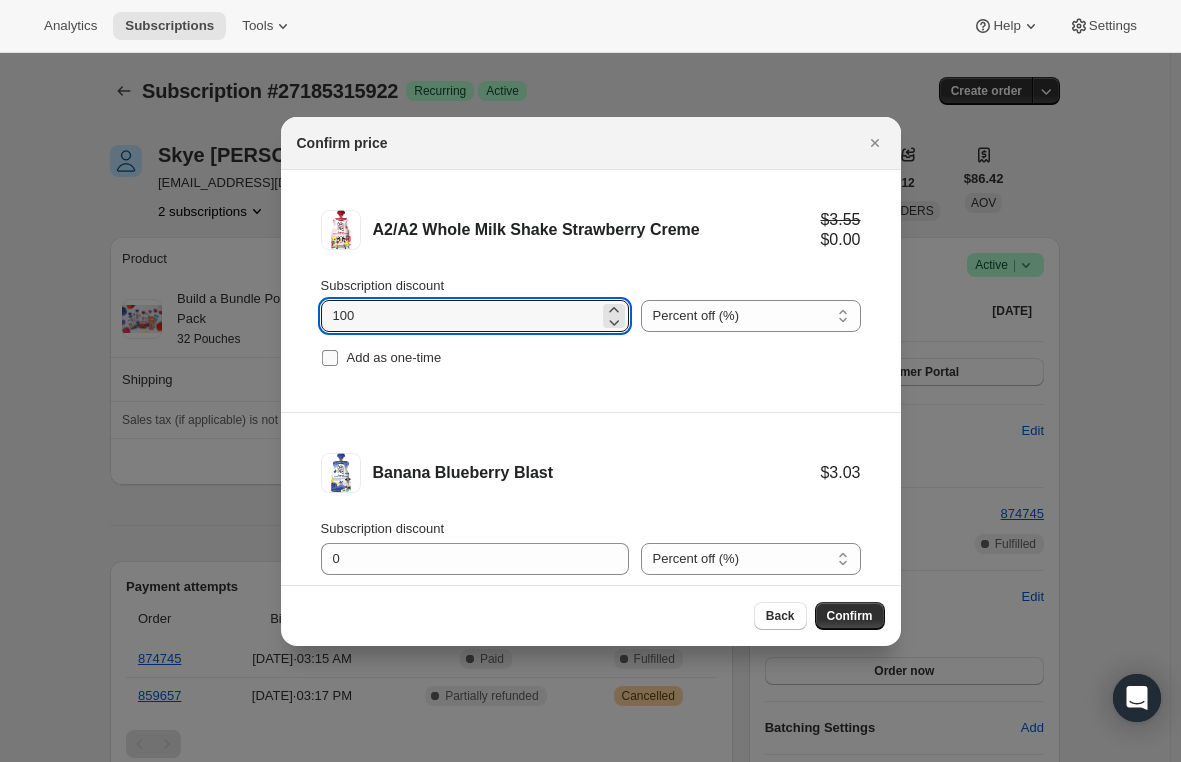 type on "100" 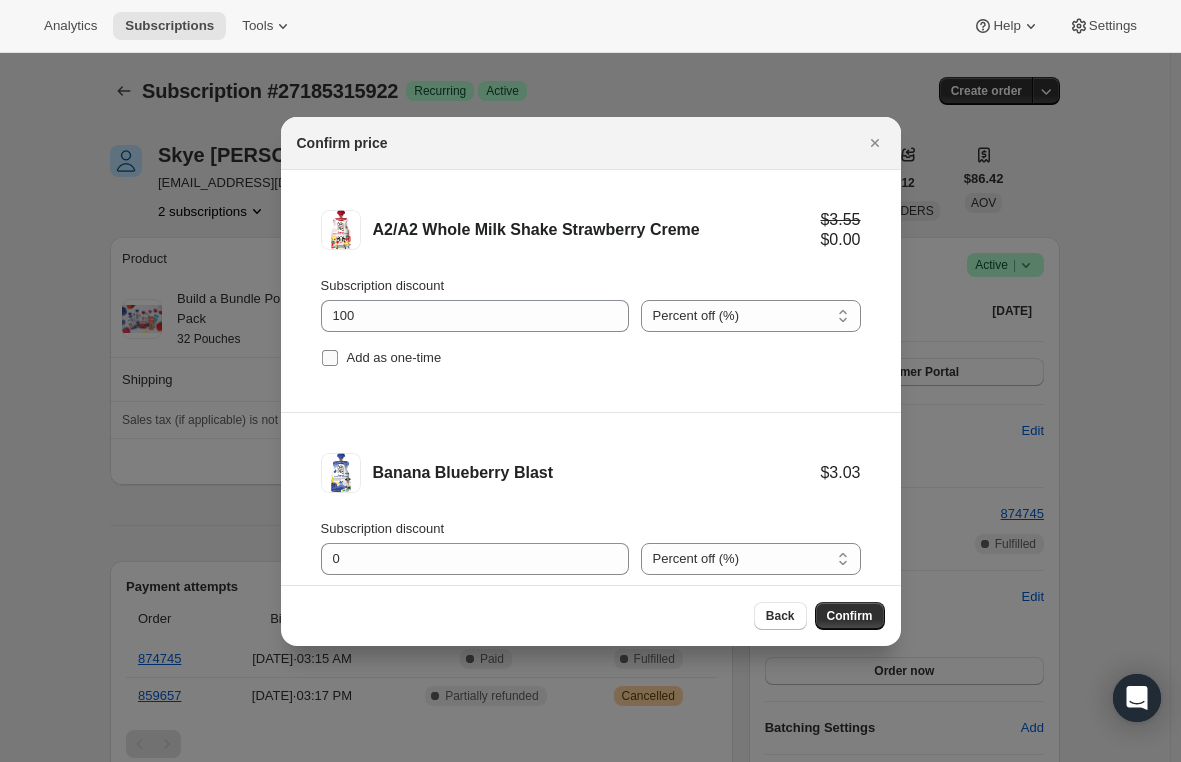 click at bounding box center (330, 358) 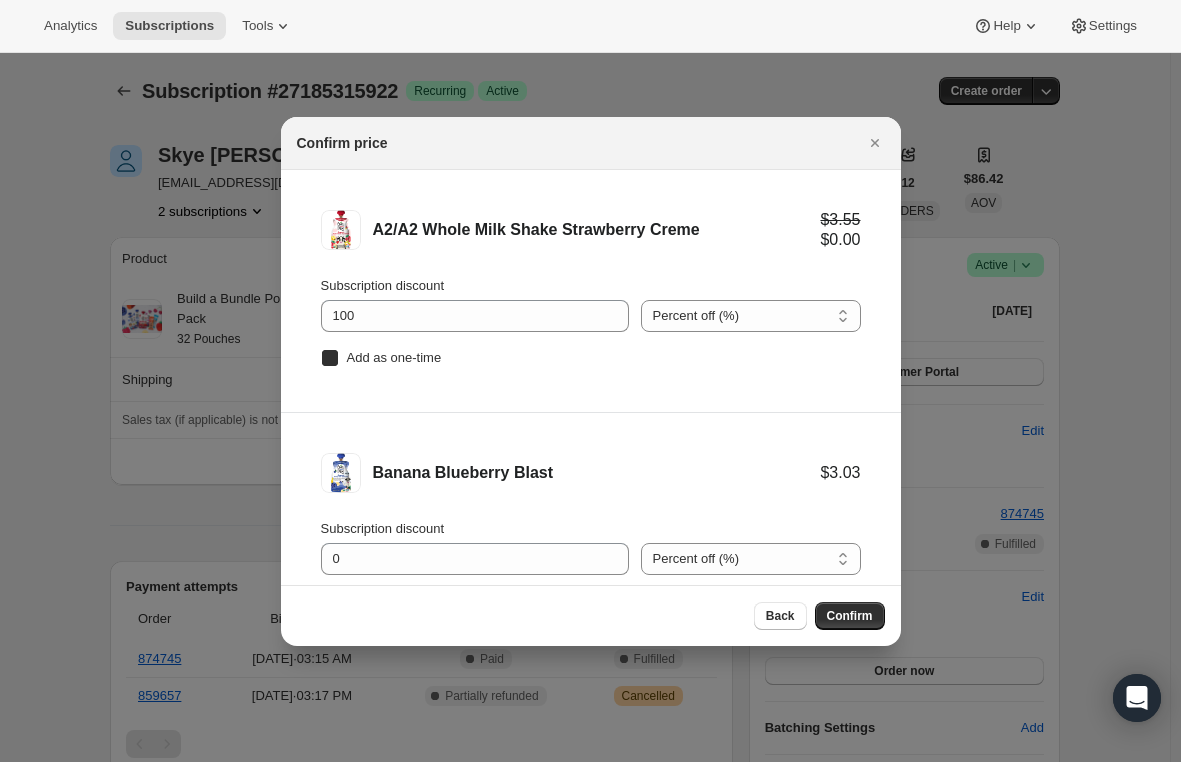 checkbox on "true" 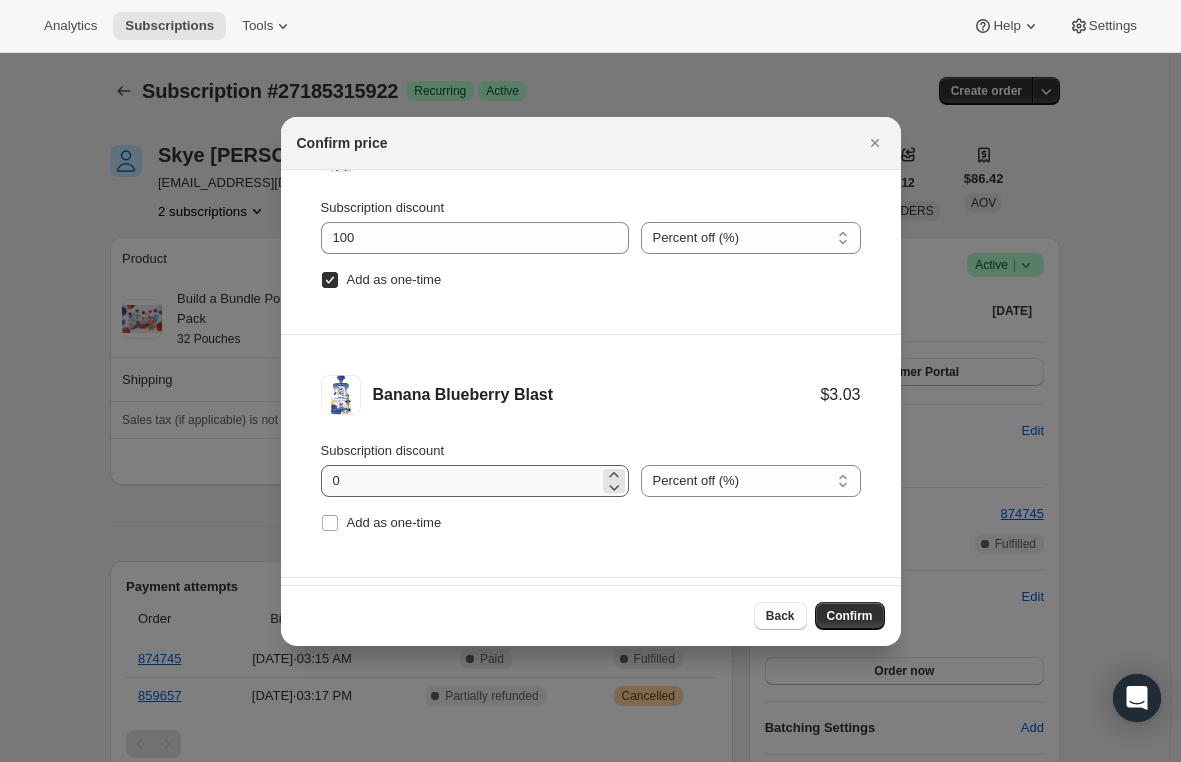 scroll, scrollTop: 100, scrollLeft: 0, axis: vertical 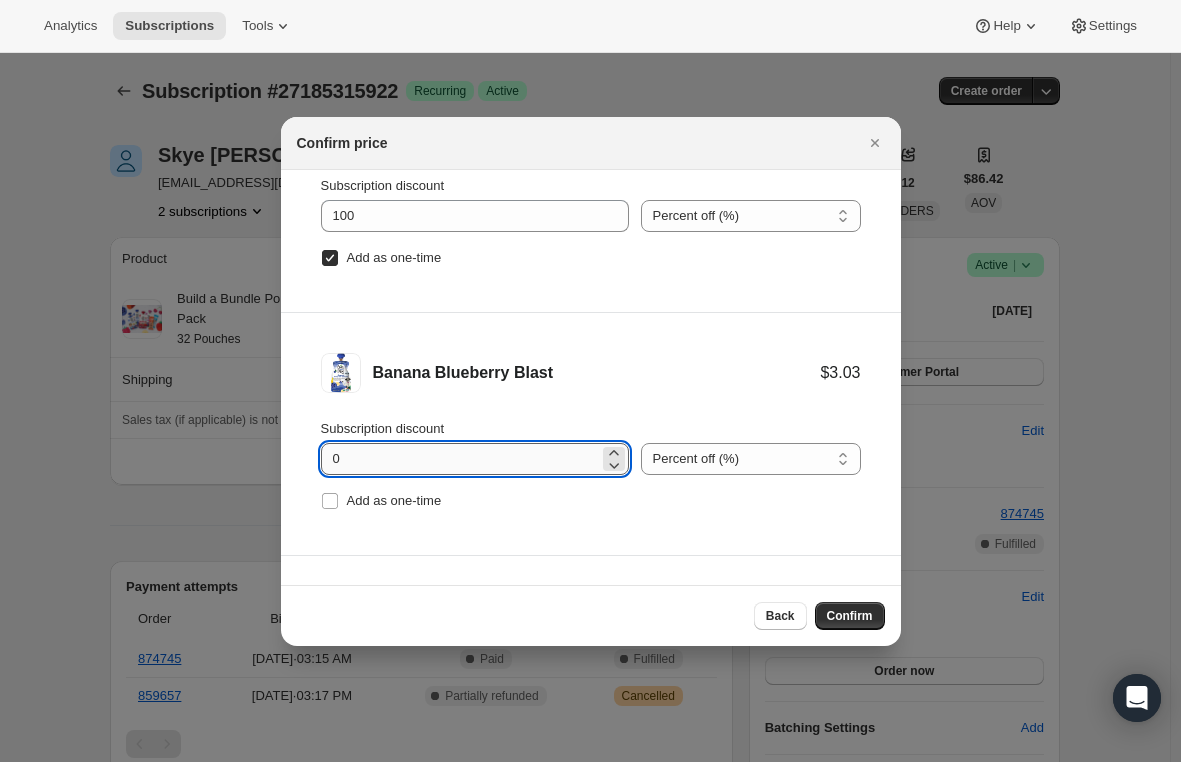 click on "0" at bounding box center (460, 459) 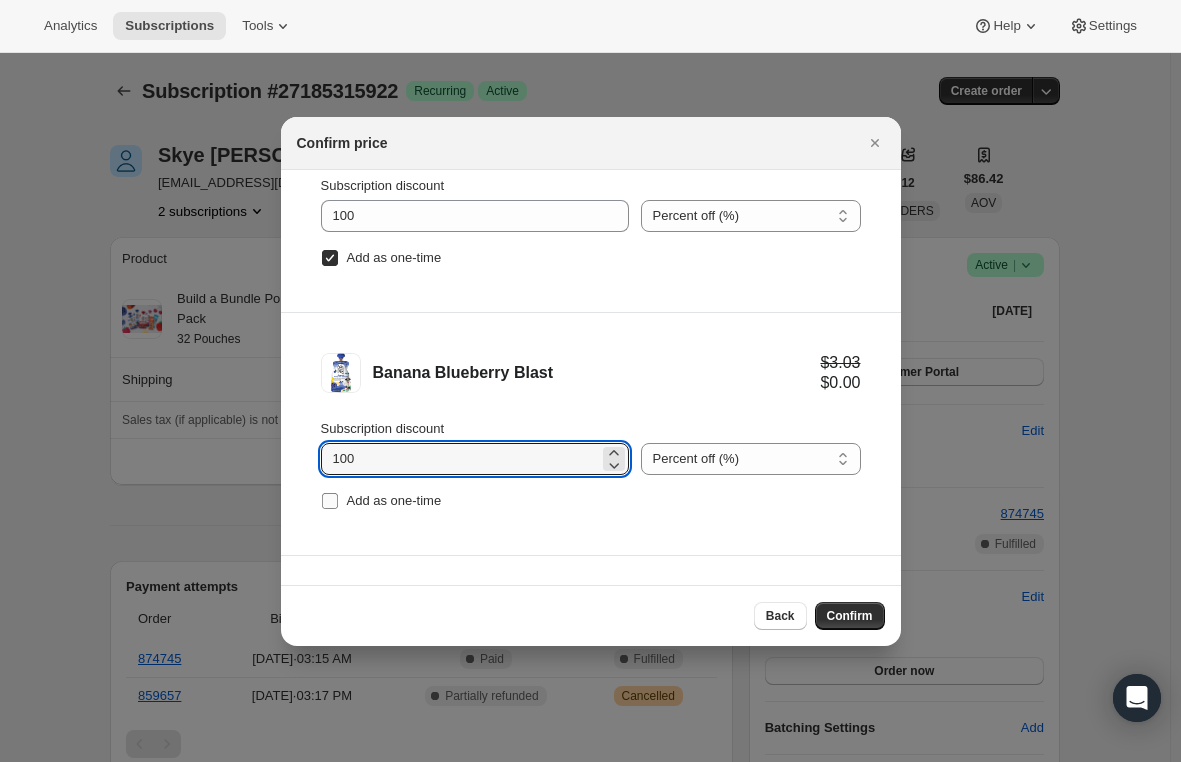 type on "100" 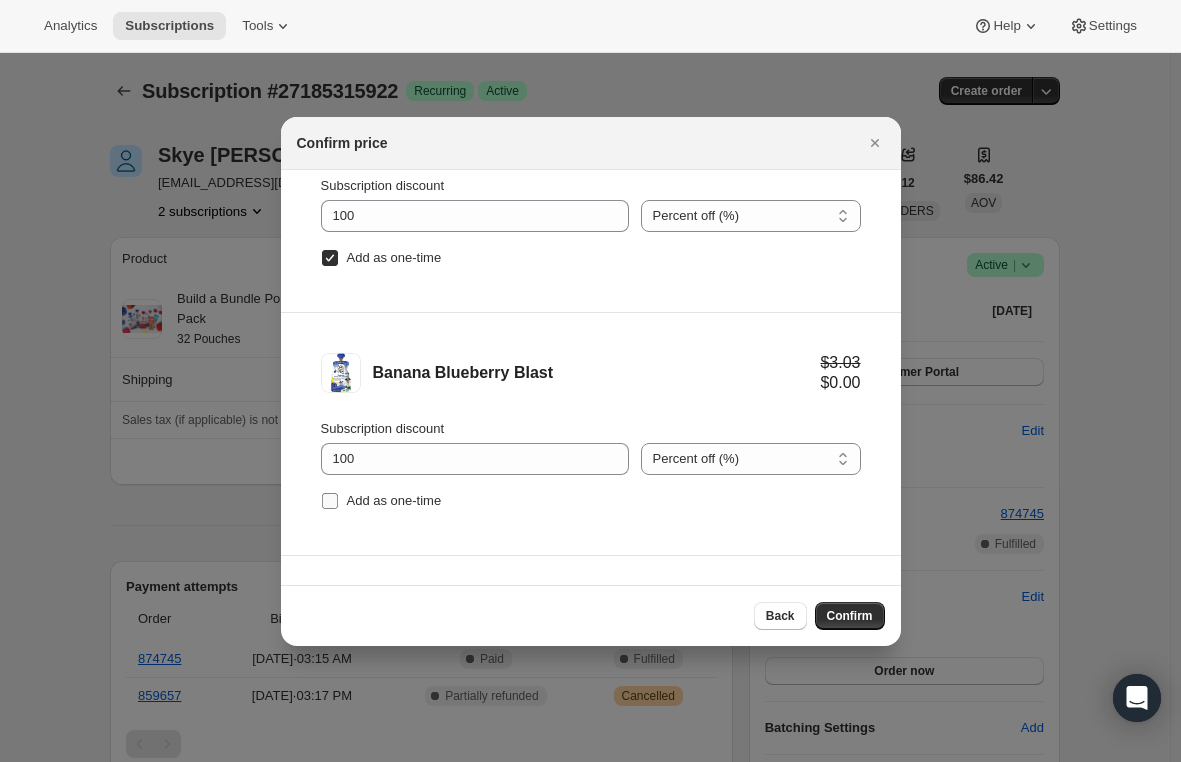 click on "Add as one-time" at bounding box center [330, 501] 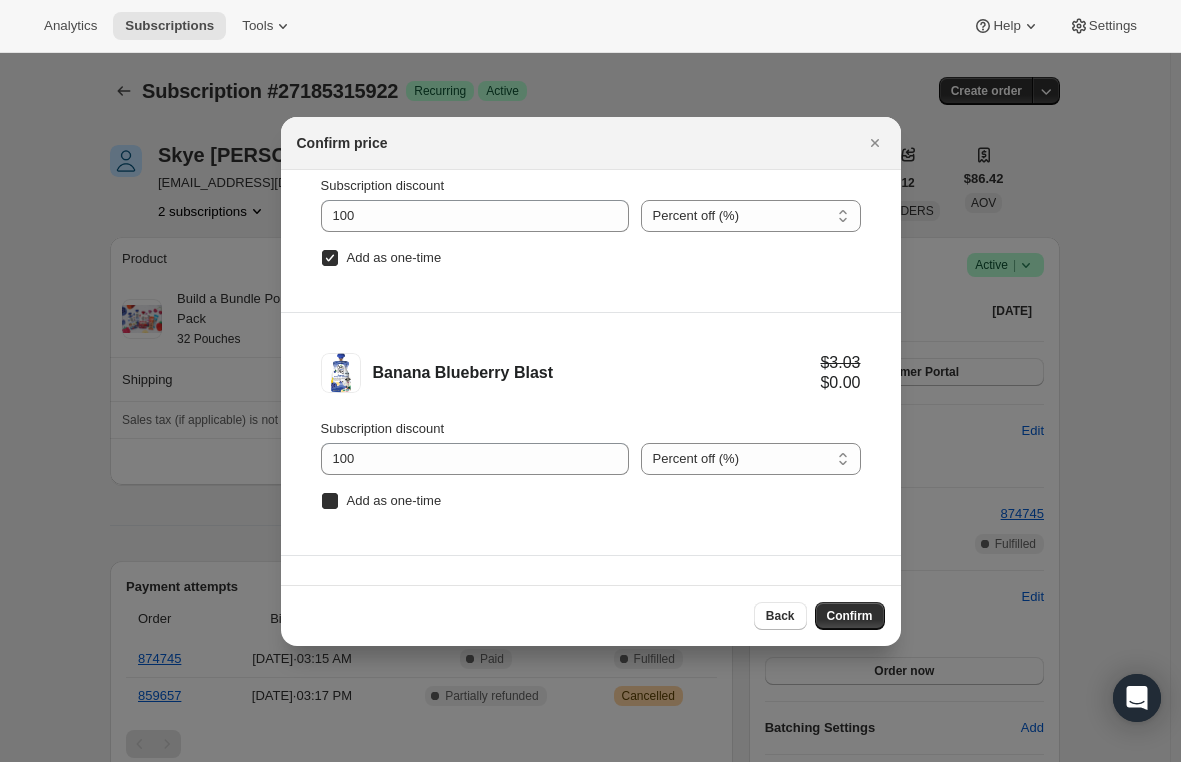 checkbox on "true" 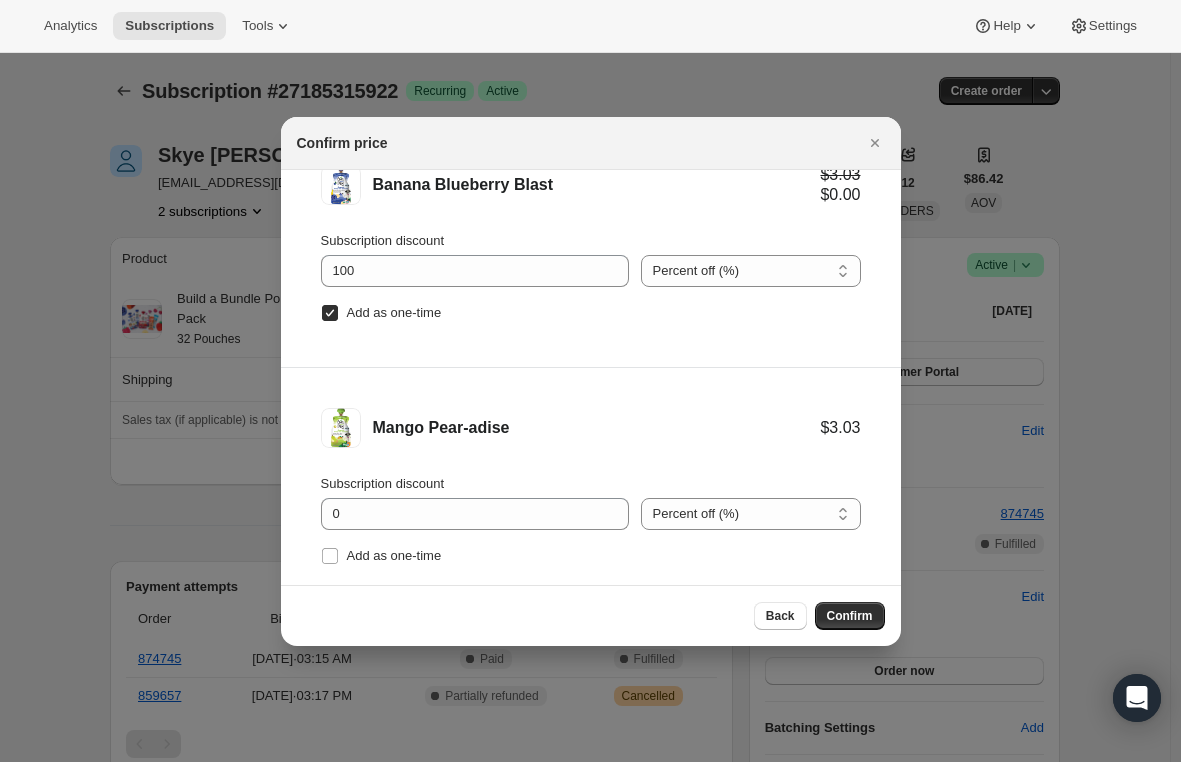 scroll, scrollTop: 326, scrollLeft: 0, axis: vertical 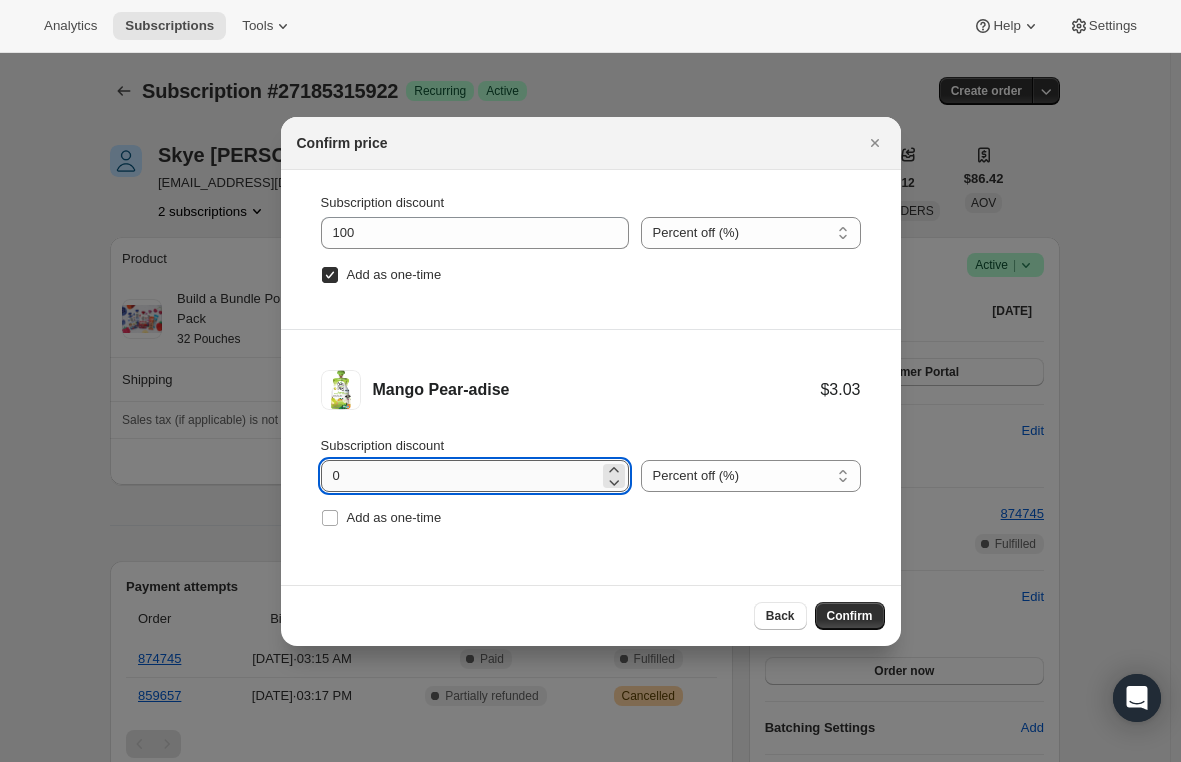 click on "0" at bounding box center (460, 476) 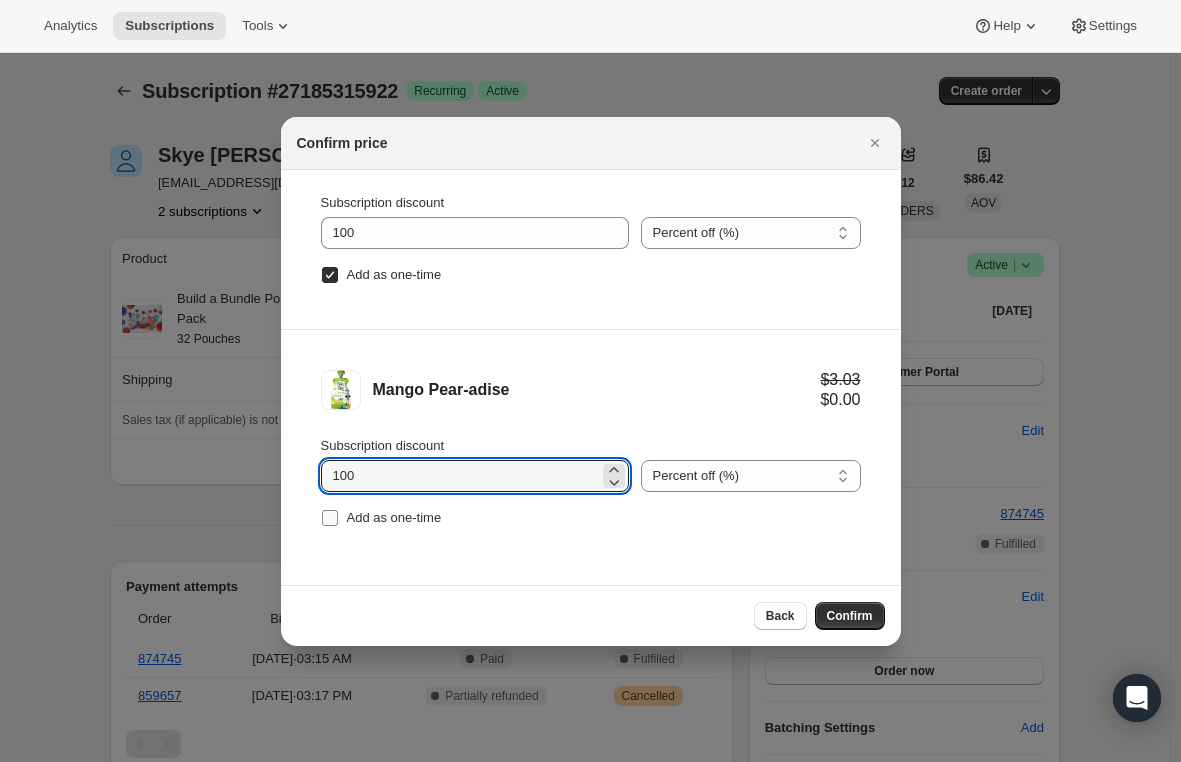 type on "100" 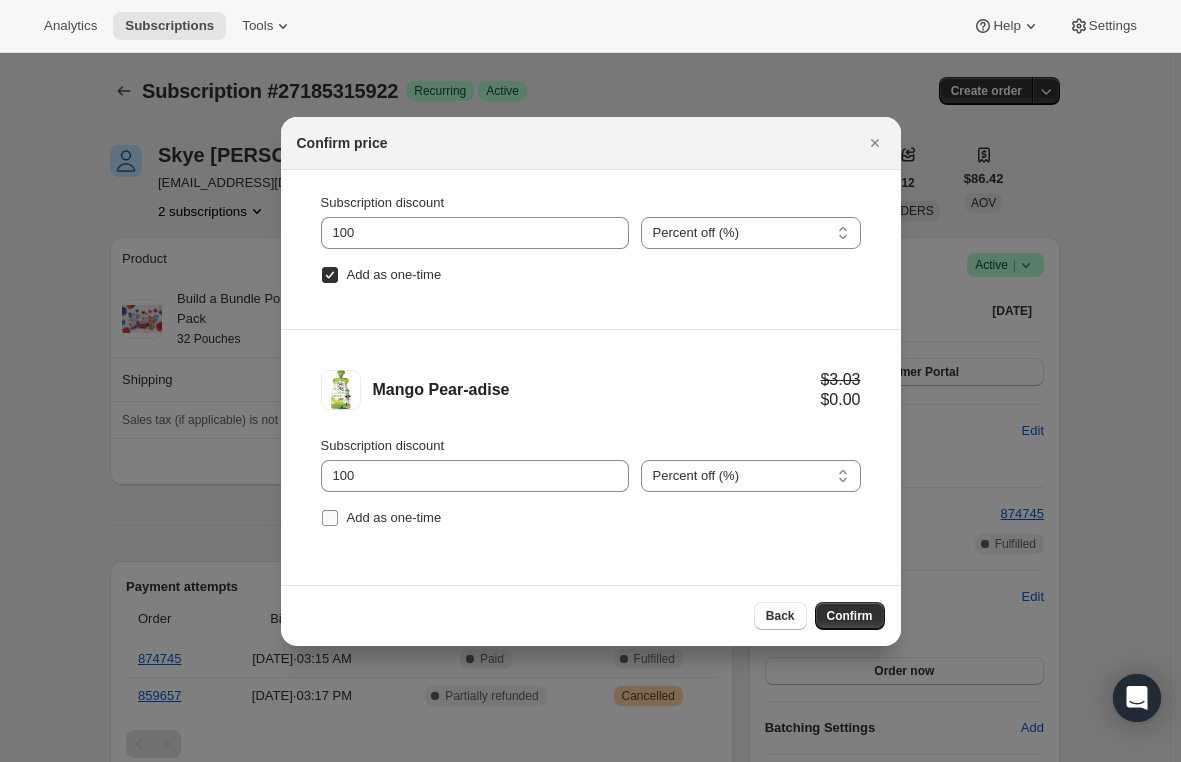 click on "Add as one-time" at bounding box center (330, 518) 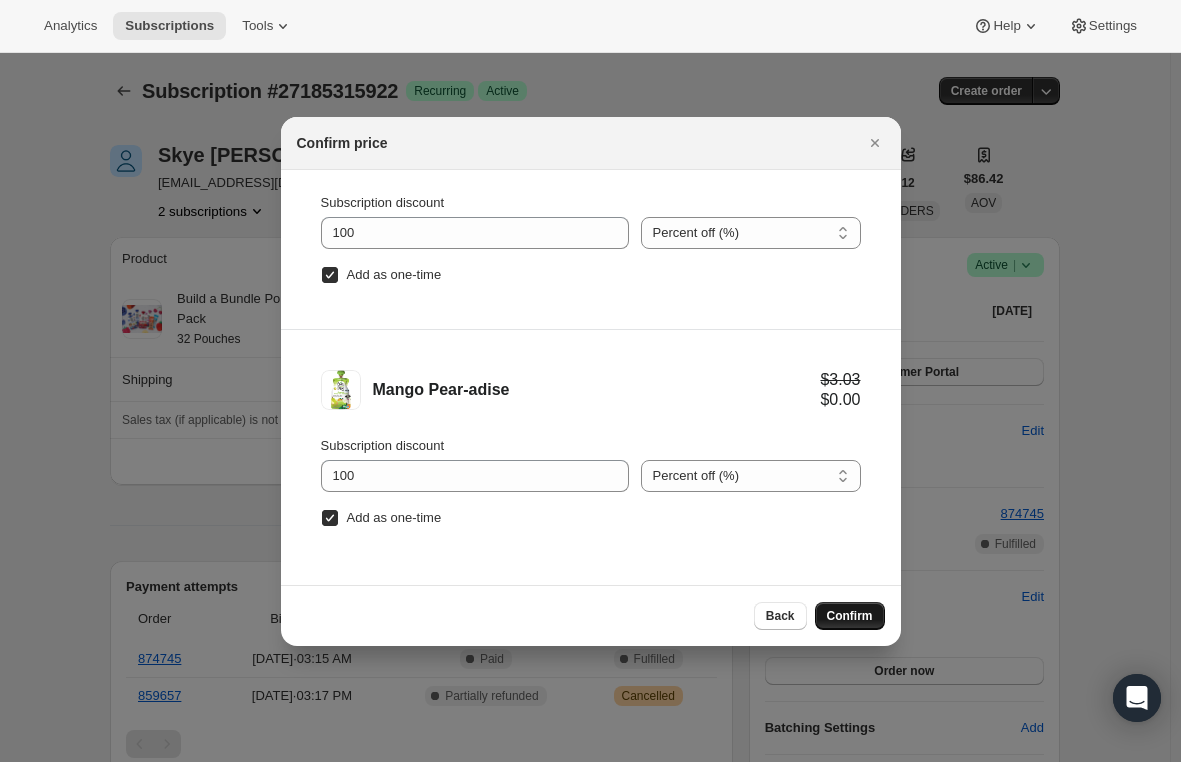 click on "Confirm" at bounding box center [850, 616] 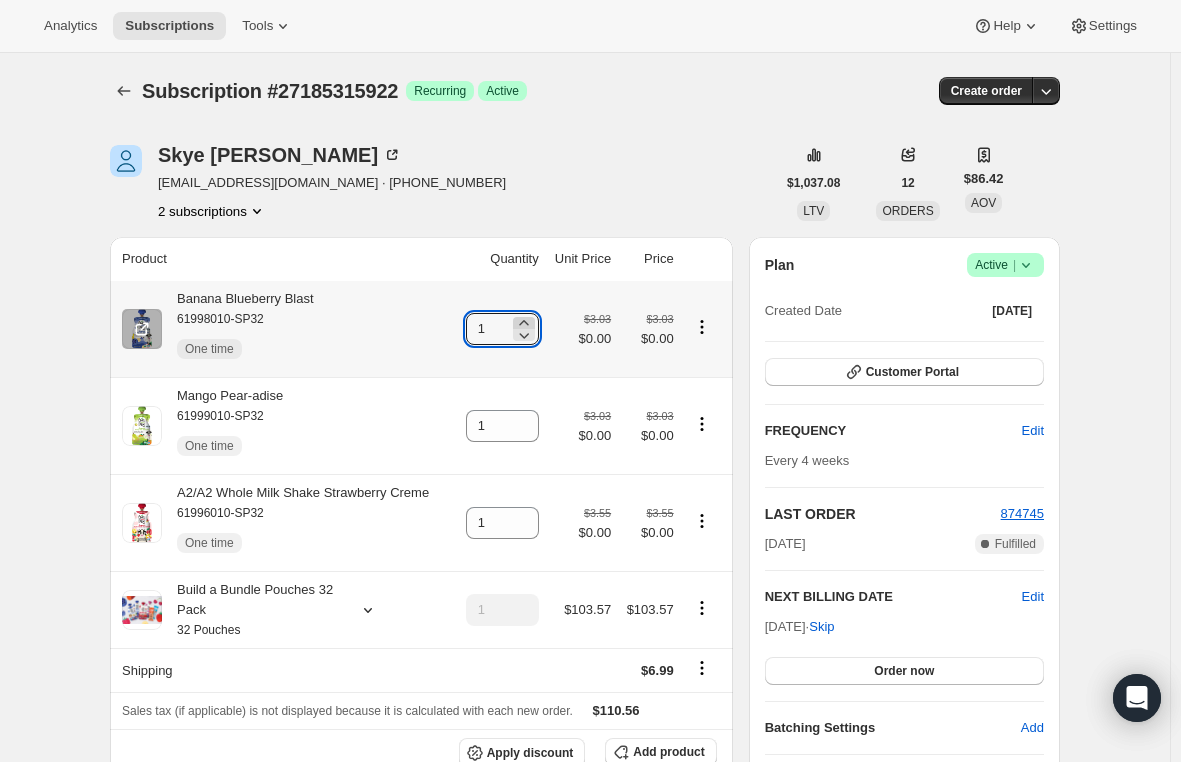 click 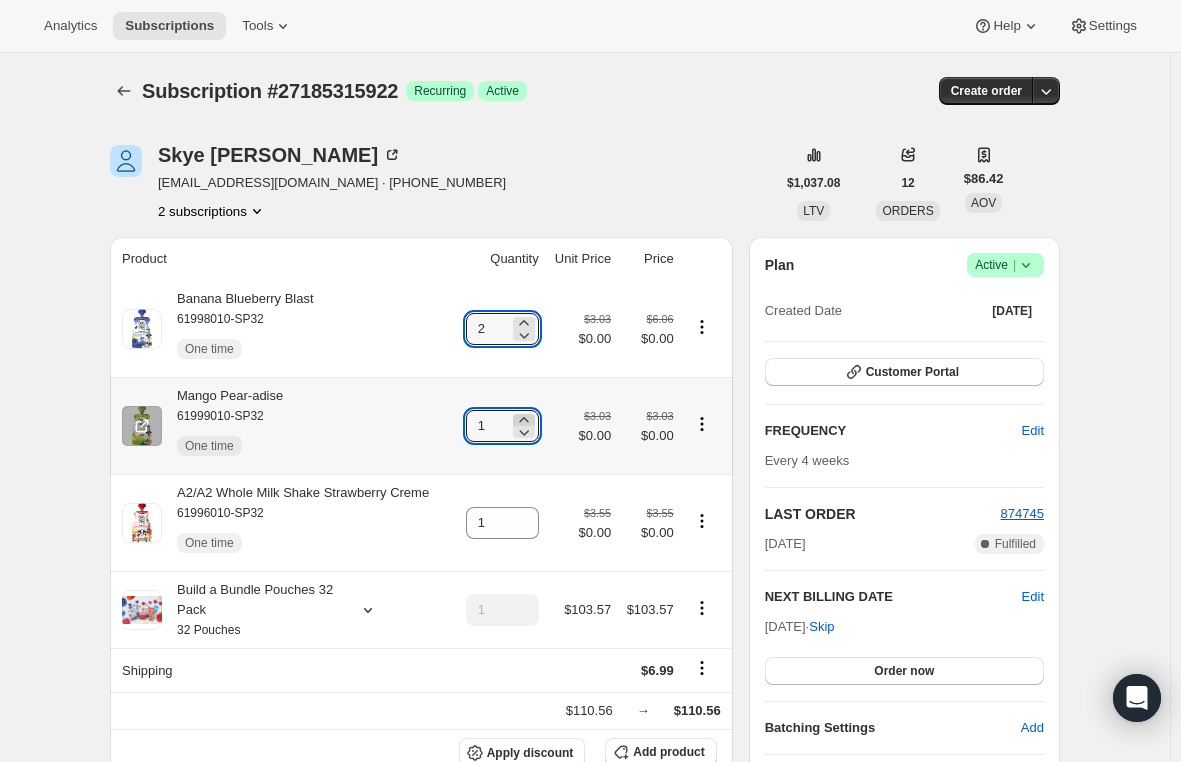 click 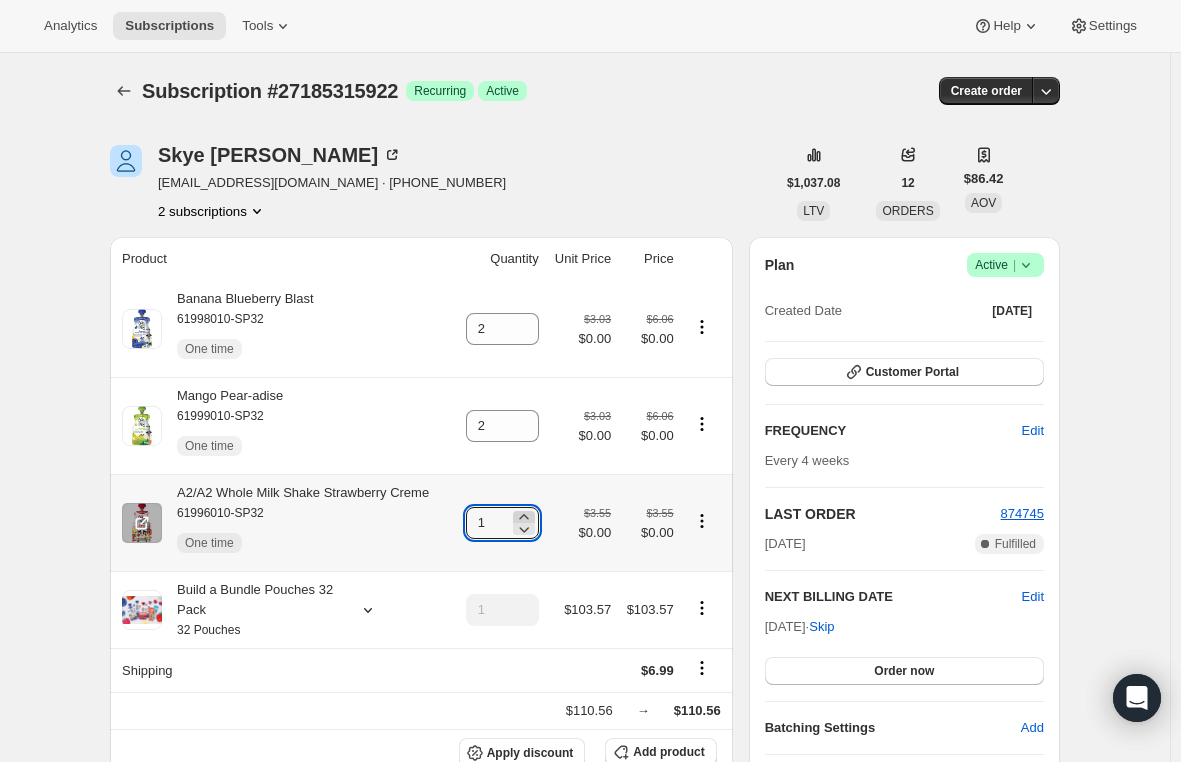 click 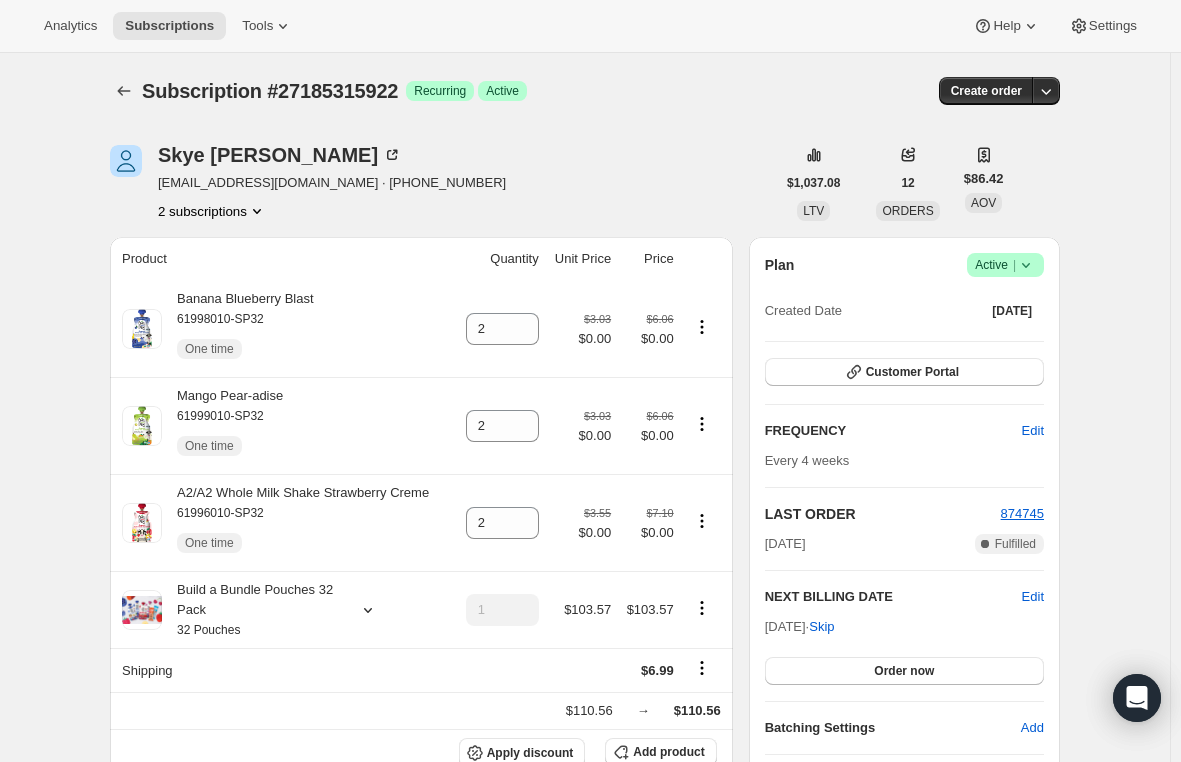 click on "Subscription #27185315922. This page is ready Subscription #27185315922 Success Recurring Success Active Create order [PERSON_NAME] [EMAIL_ADDRESS][DOMAIN_NAME] · [PHONE_NUMBER] 2 subscriptions $1,037.08 LTV 12 ORDERS $86.42 AOV Product Quantity Unit Price Price Banana Blueberry Blast 61998010-SP32 One time 2 $3.03 $0.00 $6.06 $0.00 Mango Pear-adise 61999010-SP32 One time 2 $3.03 $0.00 $6.06 $0.00 A2/A2 Whole Milk Shake Strawberry Creme 61996010-SP32 One time 2 $3.55 $0.00 $7.10 $0.00 Build a Bundle Pouches 32 Pack 32 Pouches 1 $103.57 $103.57 Shipping $6.99 $110.56  →  $110.56 Apply discount Add product Payment attempts Order Billing date Status Fulfillment 874745 [DATE]  ·  03:15 AM  Complete Paid  Complete Fulfilled 859657 [DATE]  ·  03:17 PM  Complete Partially refunded Warning Cancelled Timeline [DATE] 12:28 PM [DATE] 19, 2025 Klaviyo notification sent via Awtomic Moments. 03:26 AM Earned moment Free Cocoyo Mixed [PERSON_NAME] Pouch with 3rd Subscription Box via Awtomic Moments. 03:26 AM .  ." at bounding box center (585, 1134) 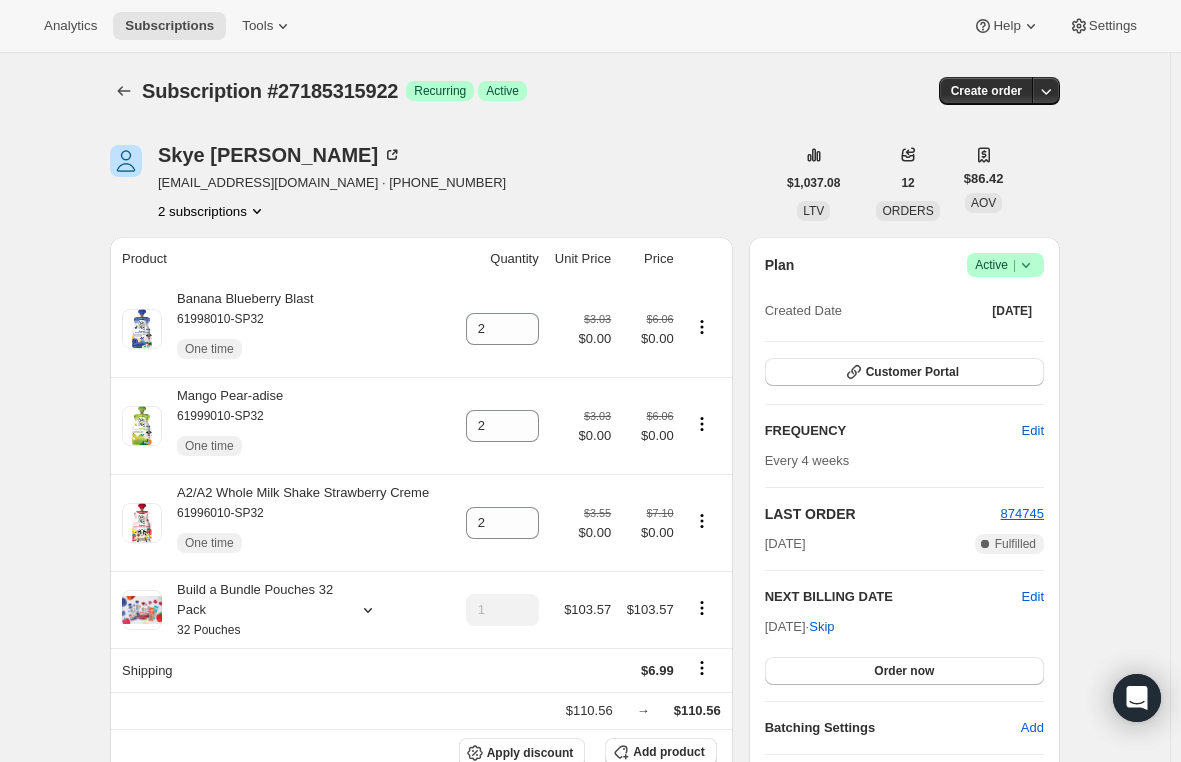 click on "Subscription #27185315922. This page is ready Subscription #27185315922 Success Recurring Success Active Create order [PERSON_NAME] [EMAIL_ADDRESS][DOMAIN_NAME] · [PHONE_NUMBER] 2 subscriptions $1,037.08 LTV 12 ORDERS $86.42 AOV Product Quantity Unit Price Price Banana Blueberry Blast 61998010-SP32 One time 2 $3.03 $0.00 $6.06 $0.00 Mango Pear-adise 61999010-SP32 One time 2 $3.03 $0.00 $6.06 $0.00 A2/A2 Whole Milk Shake Strawberry Creme 61996010-SP32 One time 2 $3.55 $0.00 $7.10 $0.00 Build a Bundle Pouches 32 Pack 32 Pouches 1 $103.57 $103.57 Shipping $6.99 $110.56  →  $110.56 Apply discount Add product Payment attempts Order Billing date Status Fulfillment 874745 [DATE]  ·  03:15 AM  Complete Paid  Complete Fulfilled 859657 [DATE]  ·  03:17 PM  Complete Partially refunded Warning Cancelled Timeline [DATE] 12:28 PM [DATE] 19, 2025 Klaviyo notification sent via Awtomic Moments. 03:26 AM Earned moment Free Cocoyo Mixed [PERSON_NAME] Pouch with 3rd Subscription Box via Awtomic Moments. 03:26 AM .  ." at bounding box center (585, 1134) 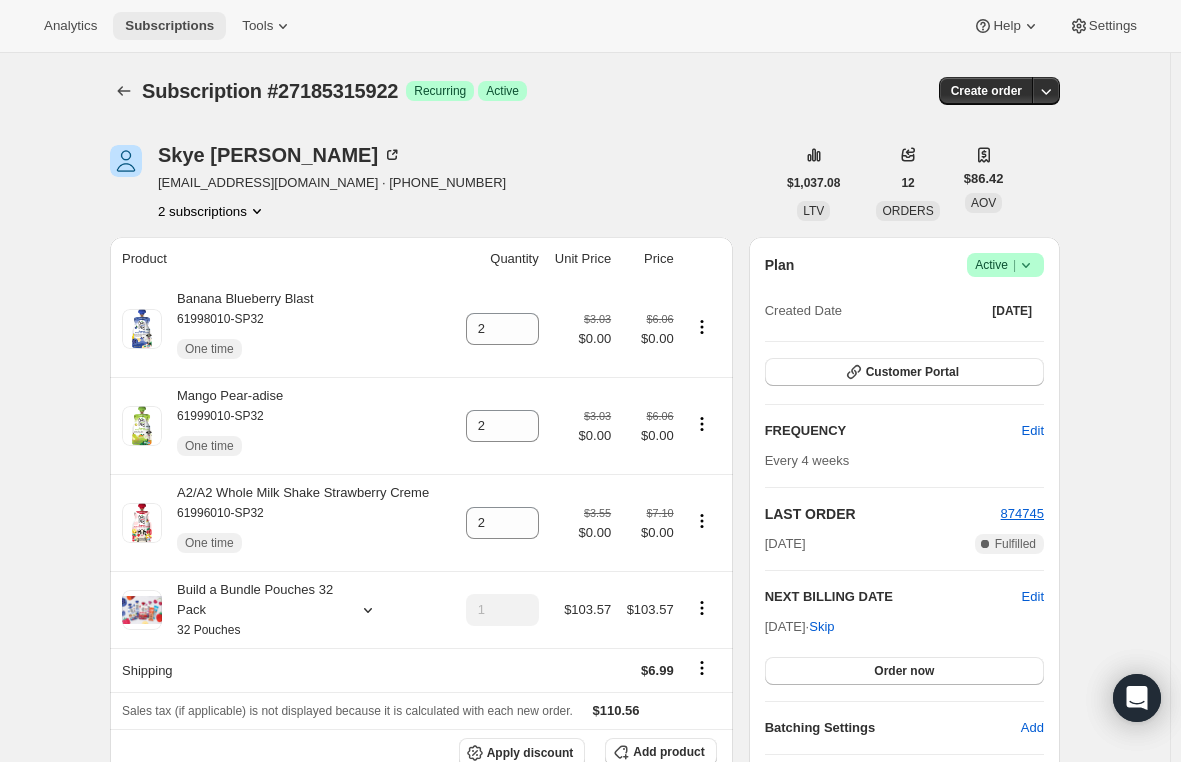 click on "Subscriptions" at bounding box center (169, 26) 